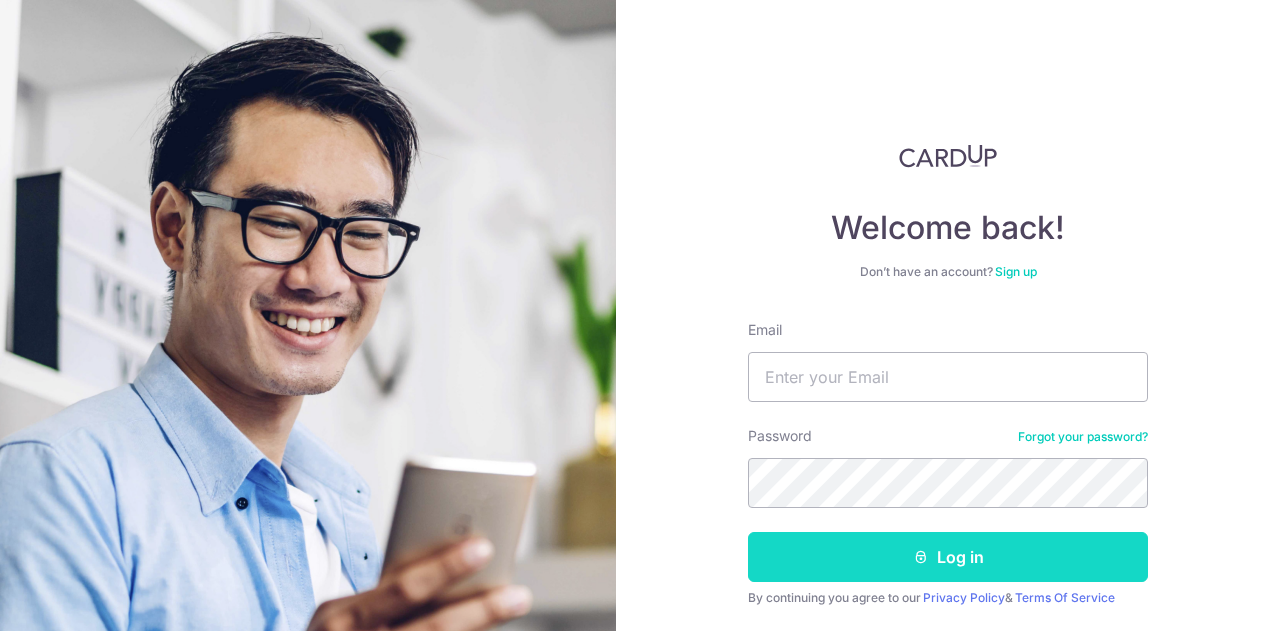 scroll, scrollTop: 0, scrollLeft: 0, axis: both 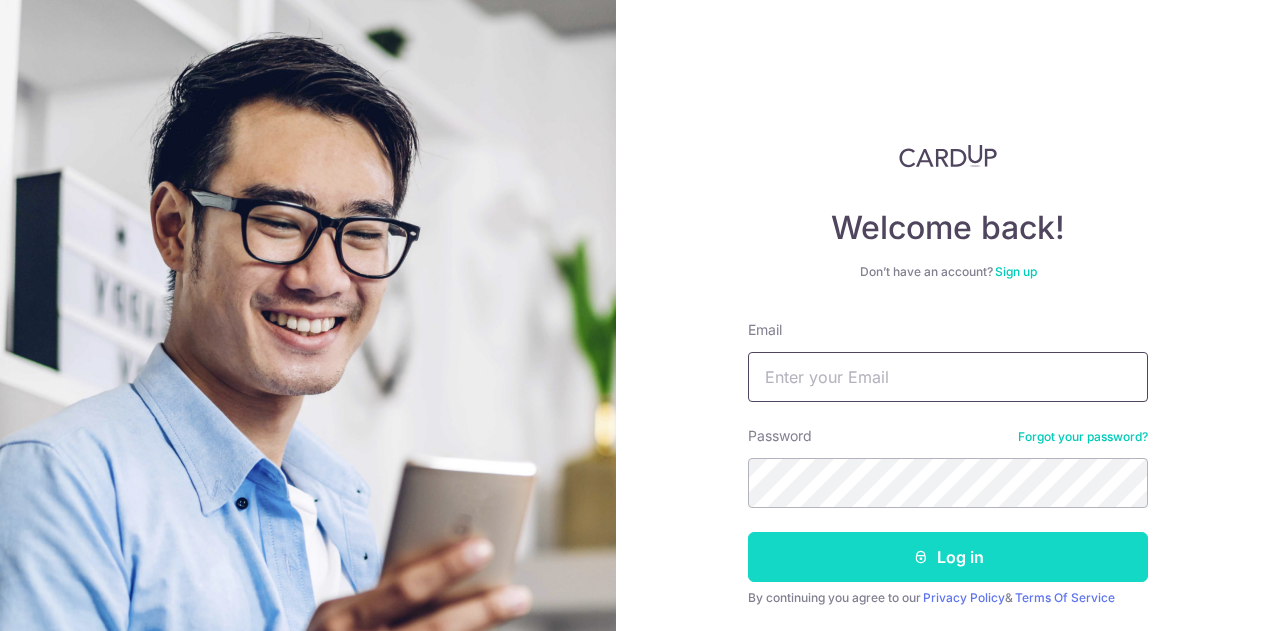 type on "tritx27.sgp@gmail.com" 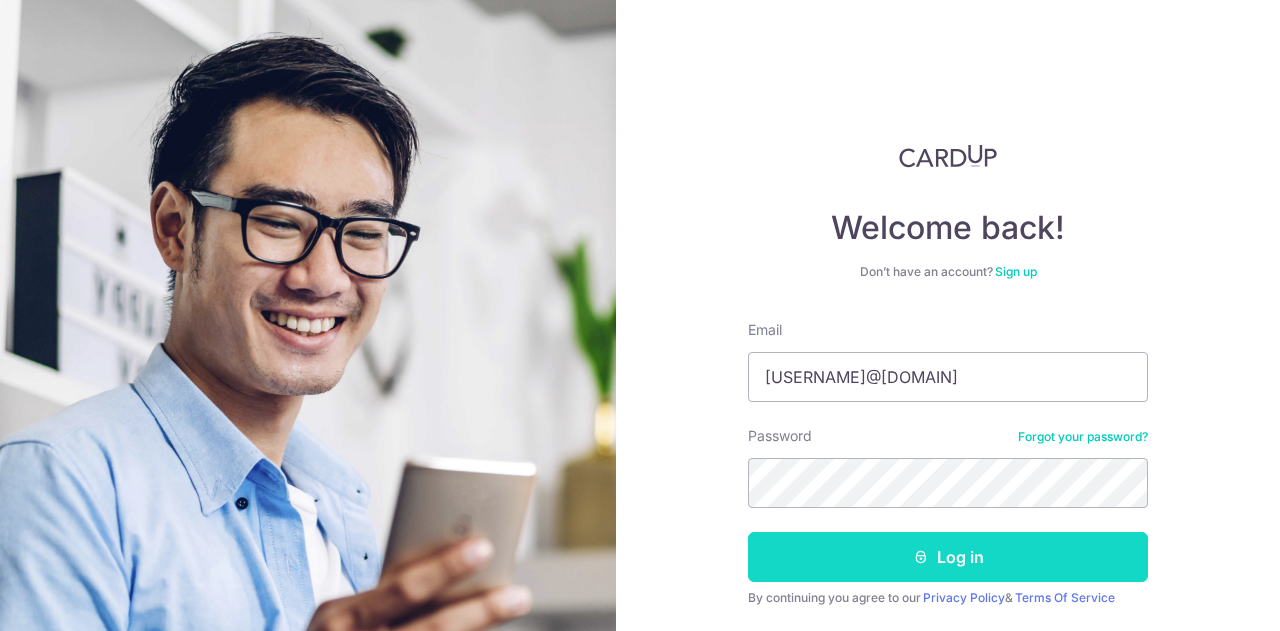 click on "Log in" at bounding box center (948, 557) 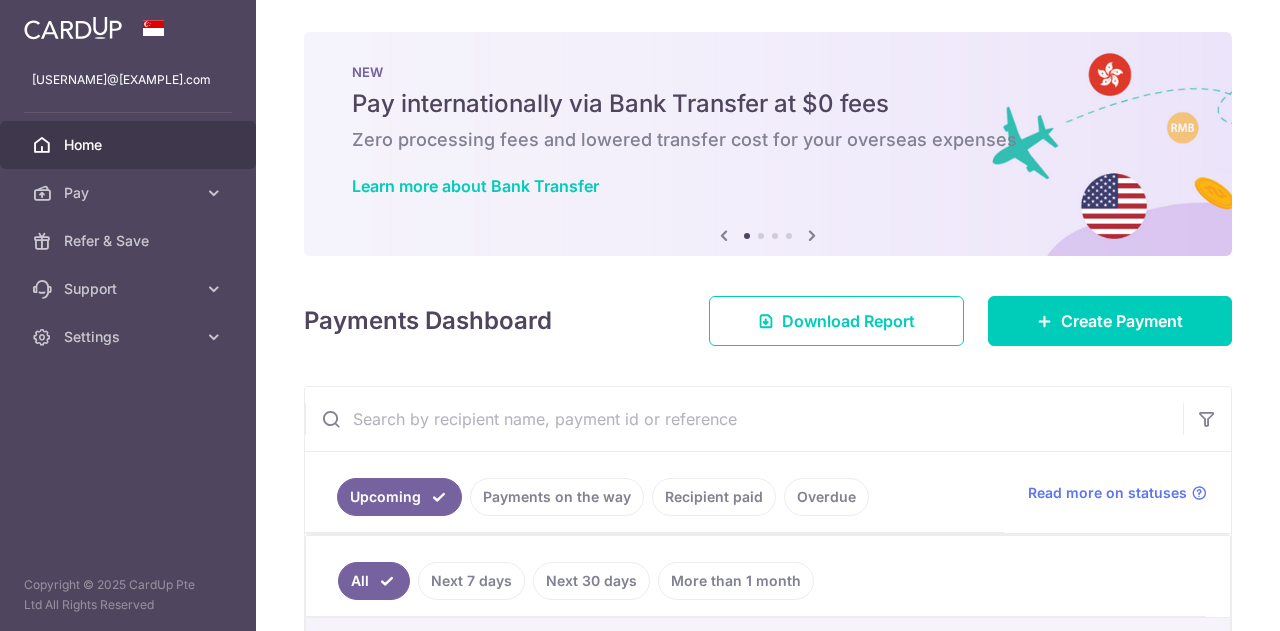 scroll, scrollTop: 0, scrollLeft: 0, axis: both 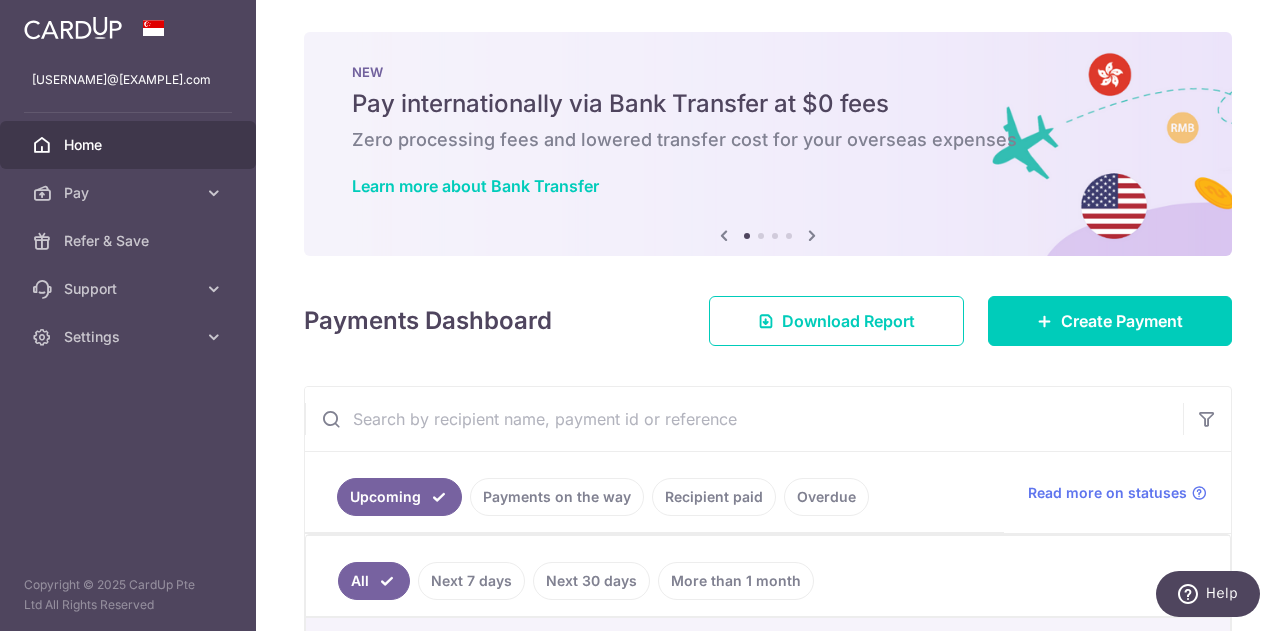 click on "Recipient paid" at bounding box center [714, 497] 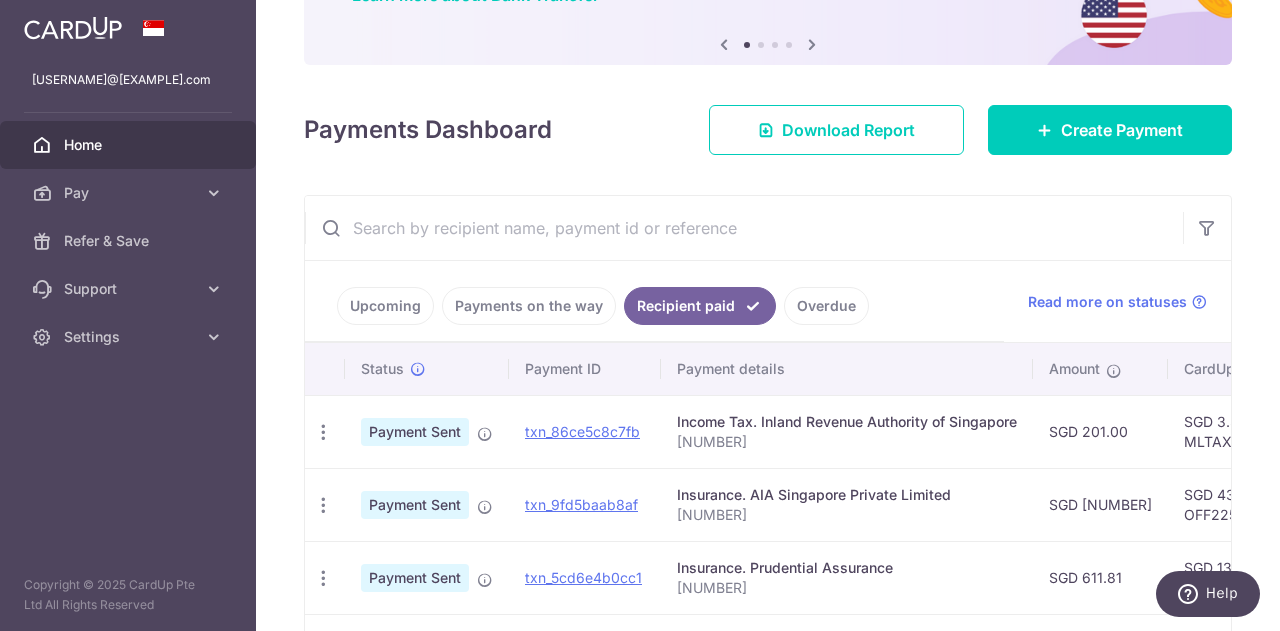scroll, scrollTop: 200, scrollLeft: 0, axis: vertical 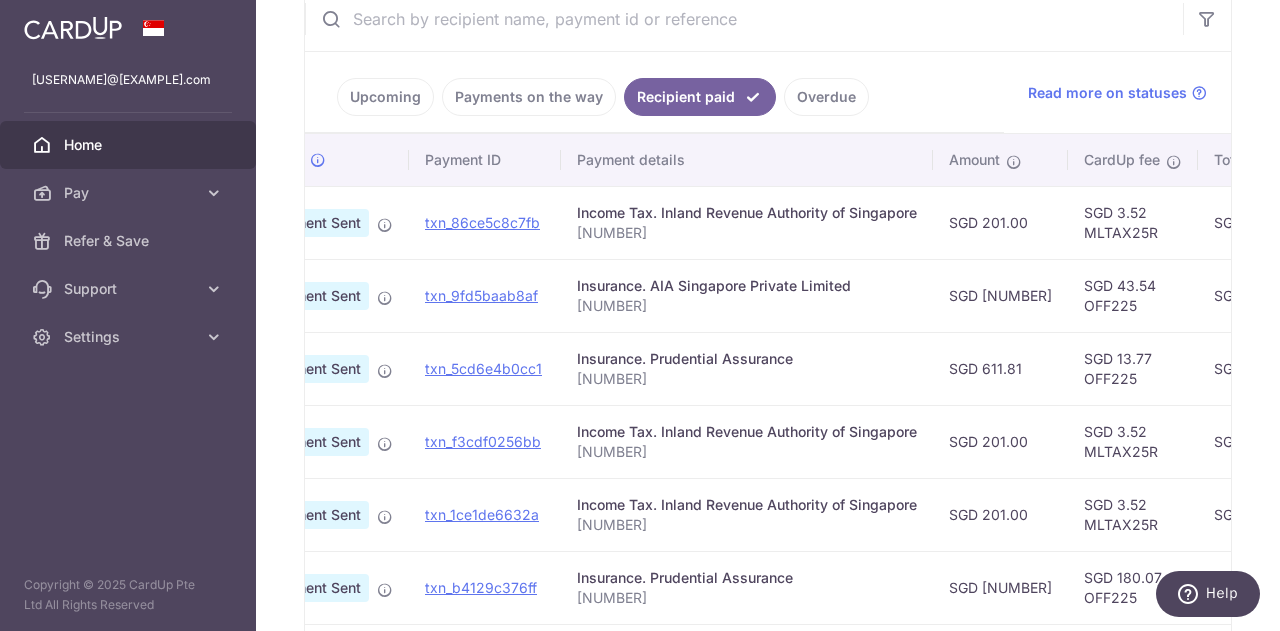 click on "SGD 43.54
OFF225" at bounding box center [1133, 295] 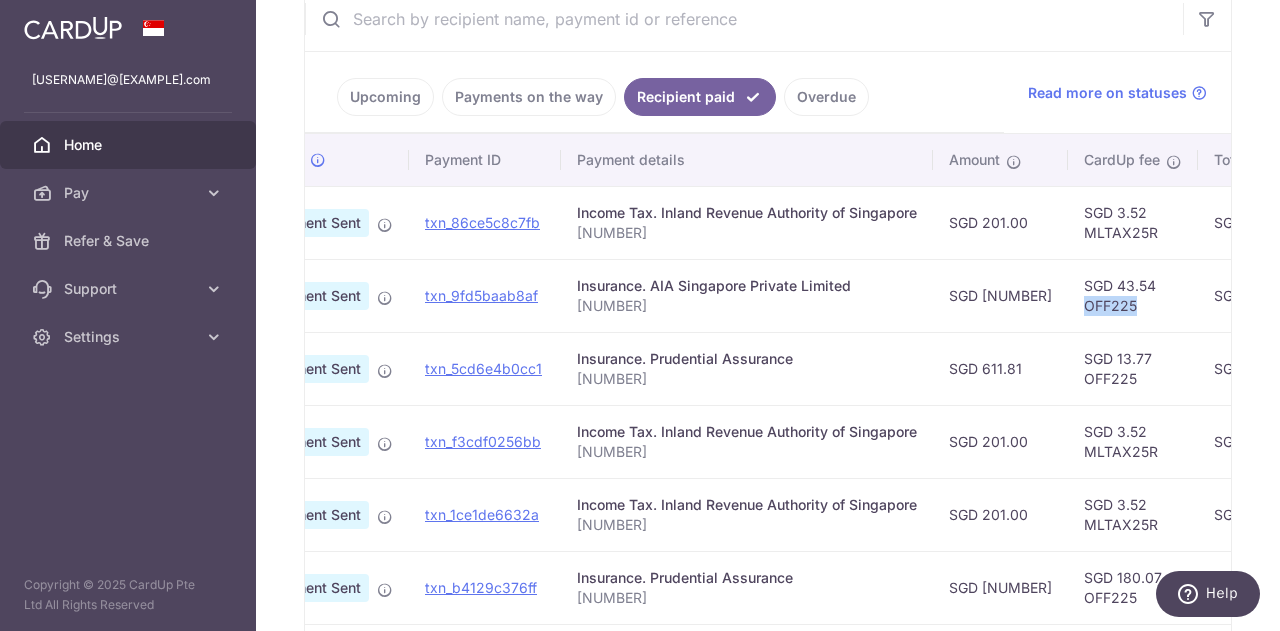 click on "SGD 43.54
OFF225" at bounding box center (1133, 295) 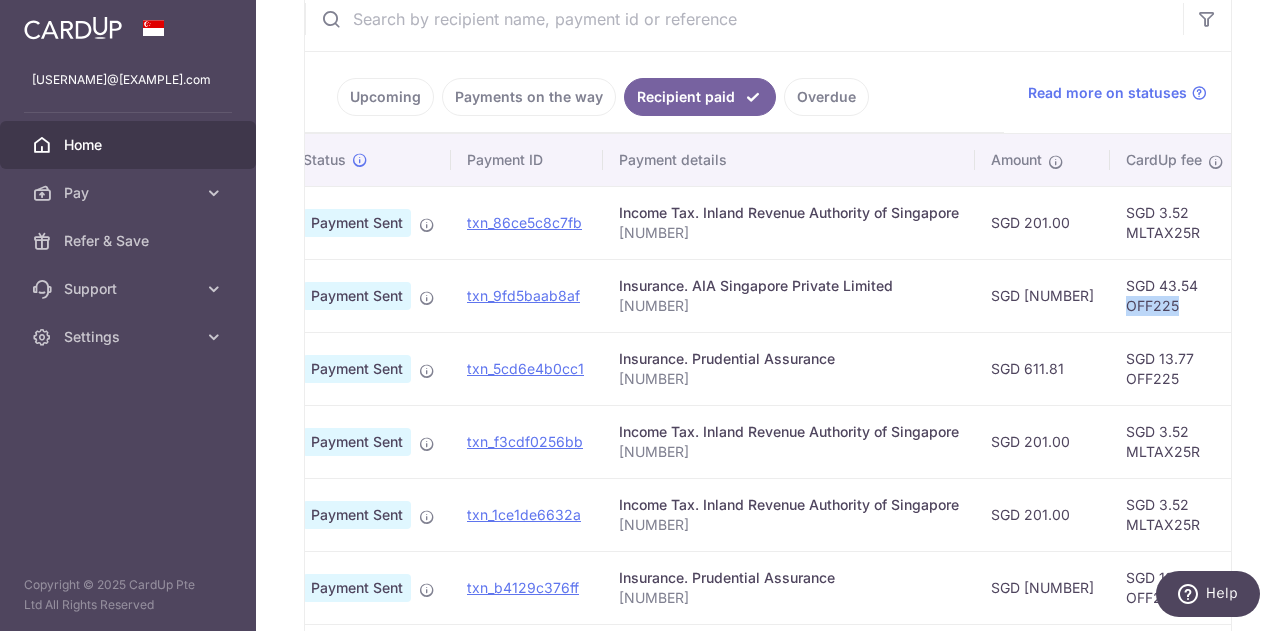 scroll, scrollTop: 0, scrollLeft: 100, axis: horizontal 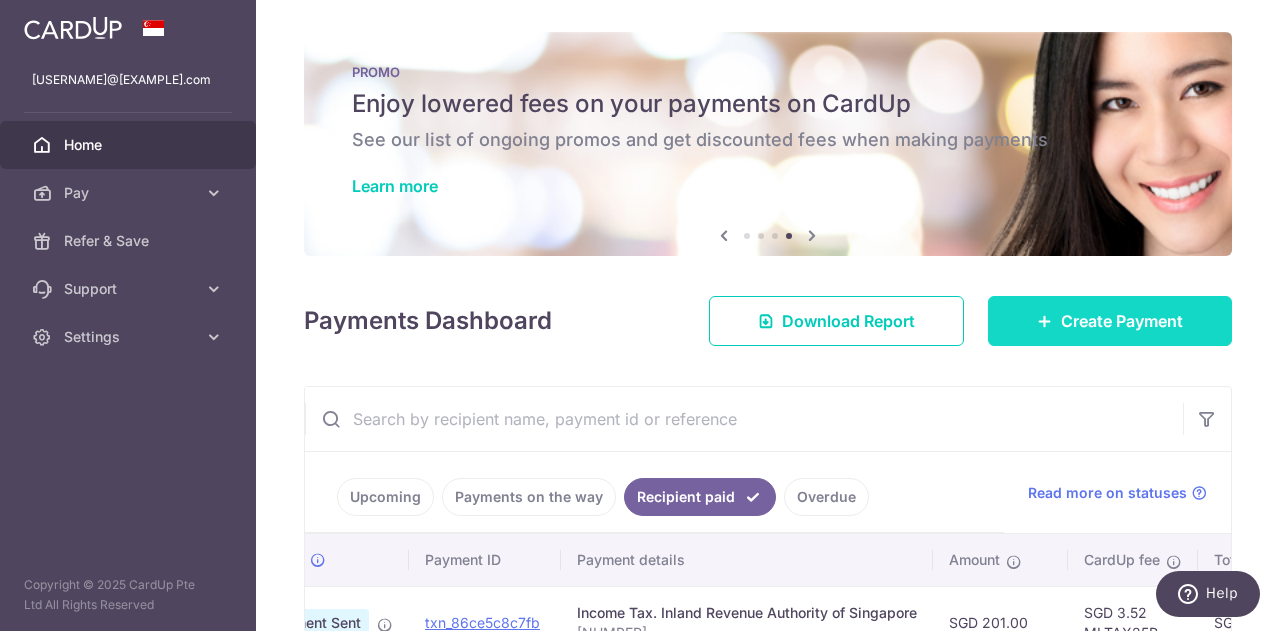 click on "Create Payment" at bounding box center (1122, 321) 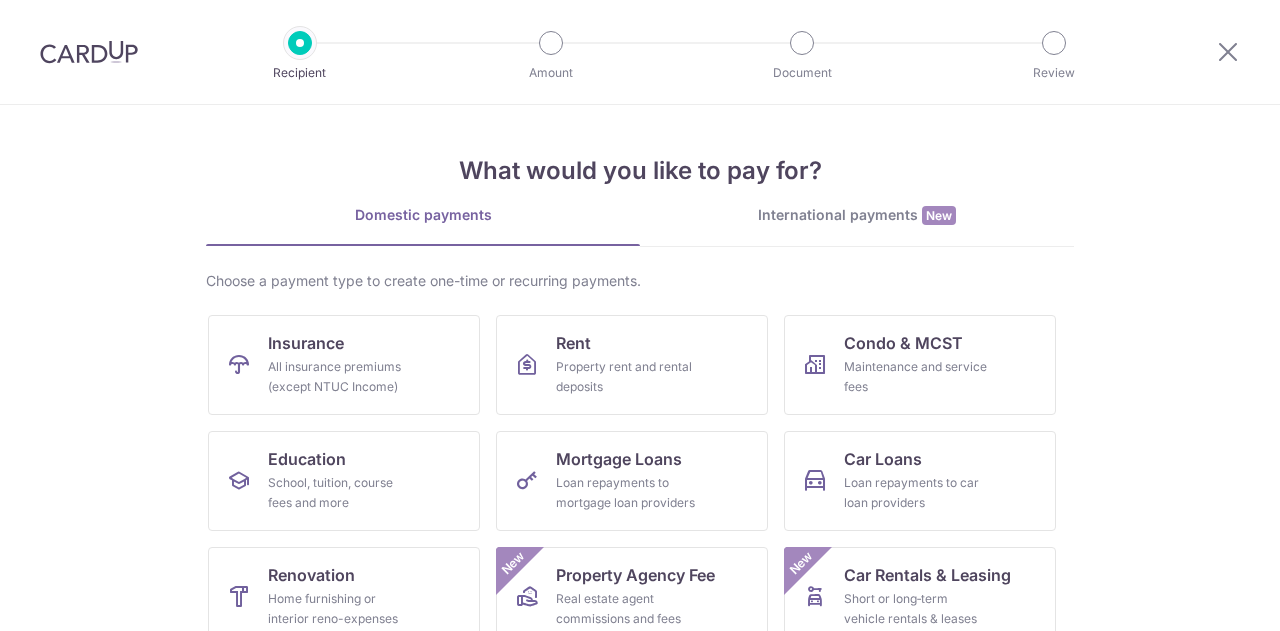 scroll, scrollTop: 0, scrollLeft: 0, axis: both 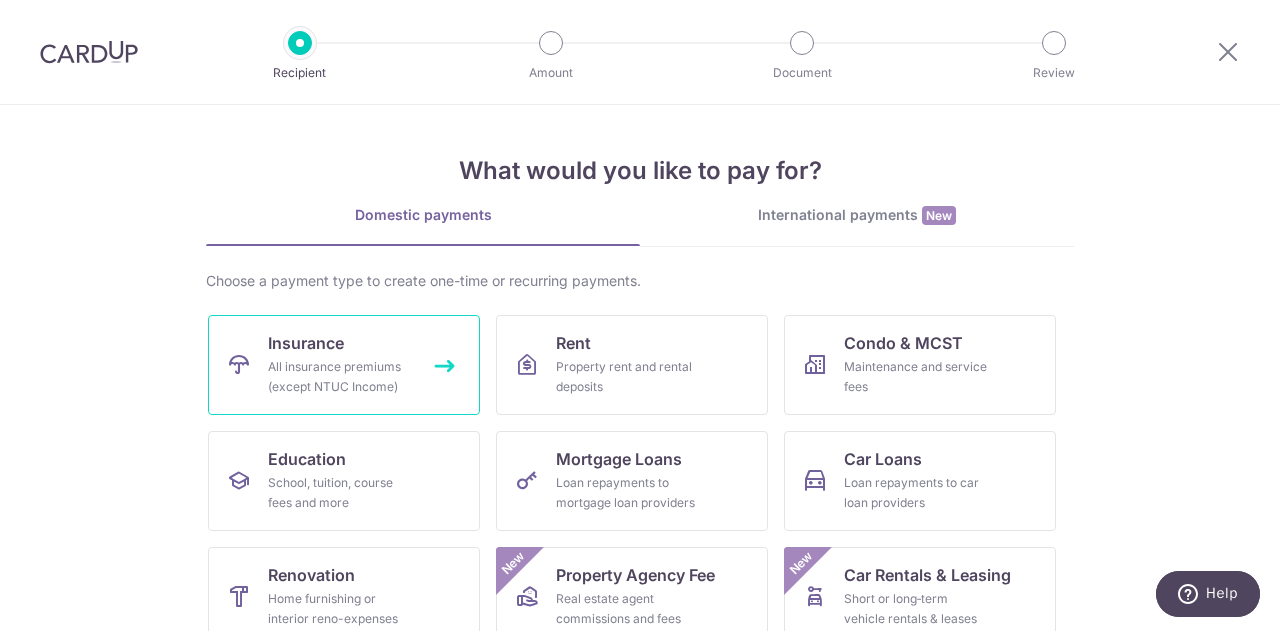 click on "All insurance premiums (except NTUC Income)" at bounding box center (340, 377) 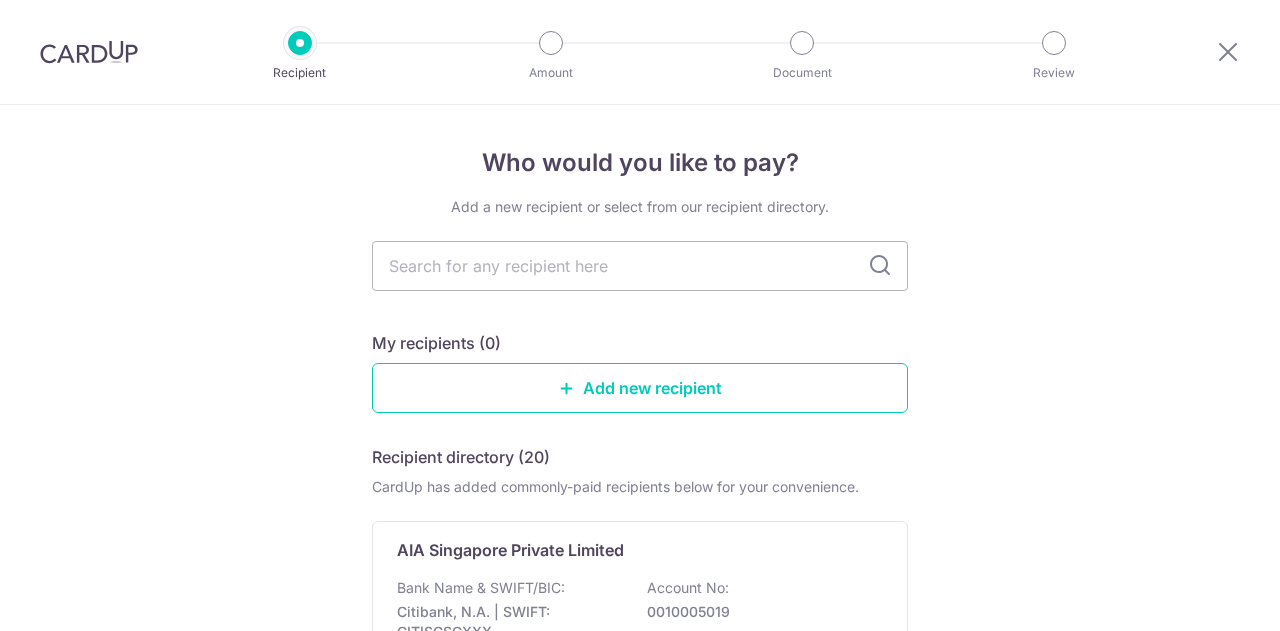 scroll, scrollTop: 0, scrollLeft: 0, axis: both 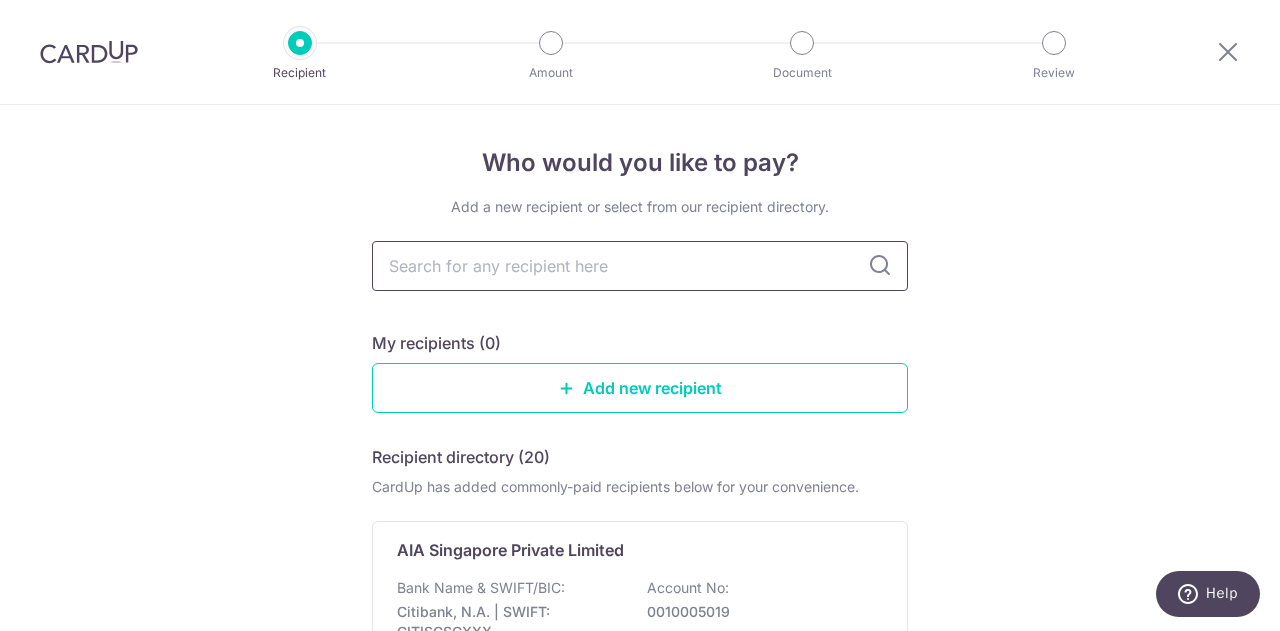 click at bounding box center [640, 266] 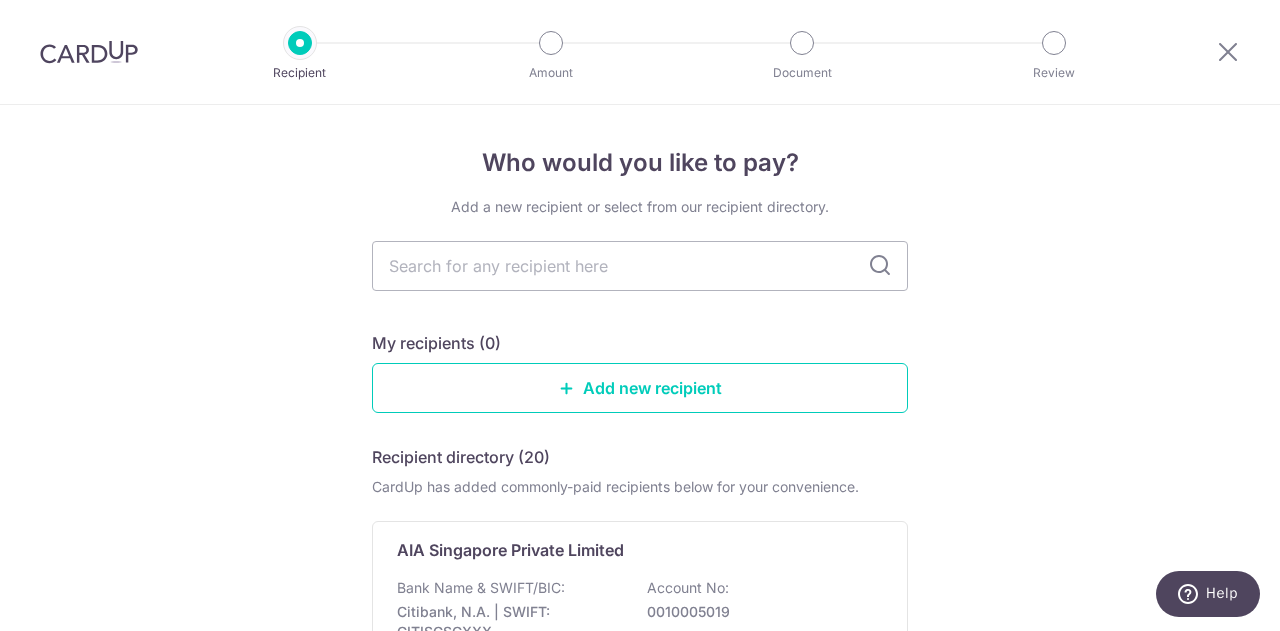 type on "prudential" 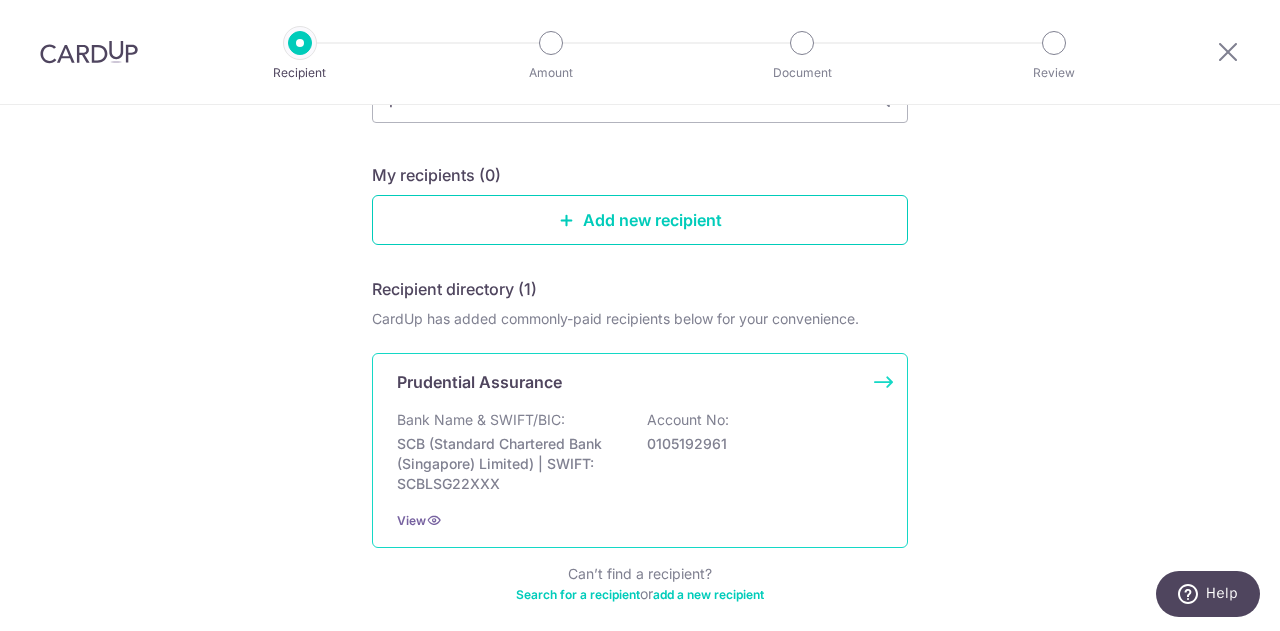 scroll, scrollTop: 56, scrollLeft: 0, axis: vertical 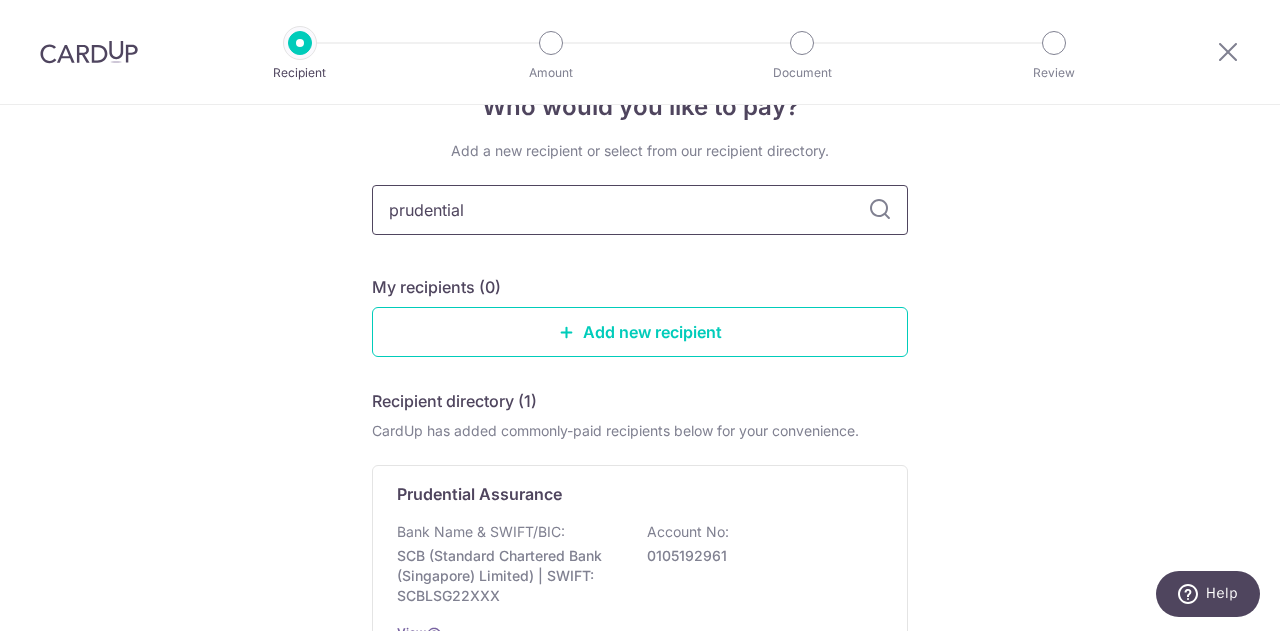 click on "prudential" at bounding box center [640, 210] 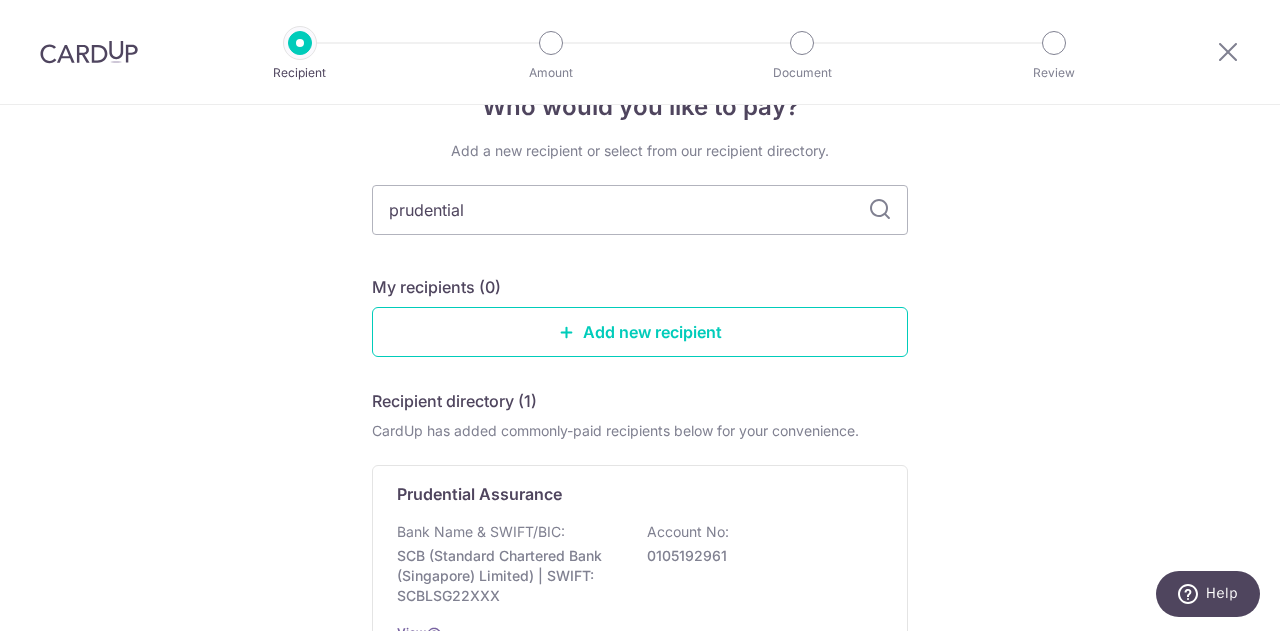 click at bounding box center [880, 210] 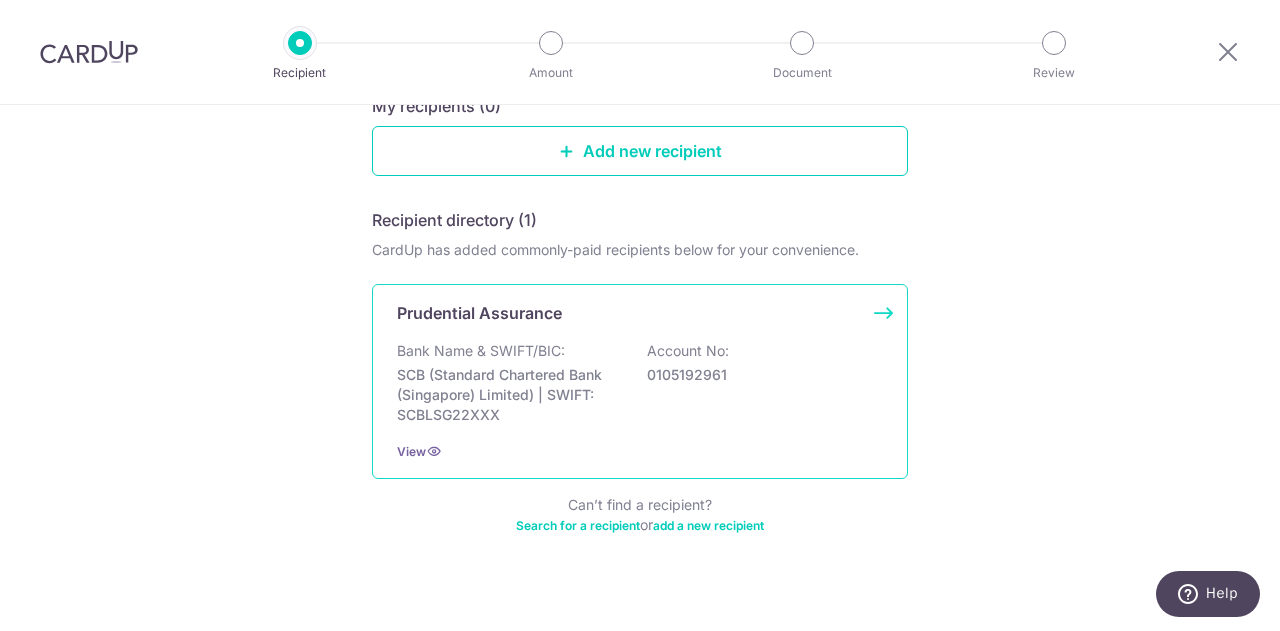 scroll, scrollTop: 256, scrollLeft: 0, axis: vertical 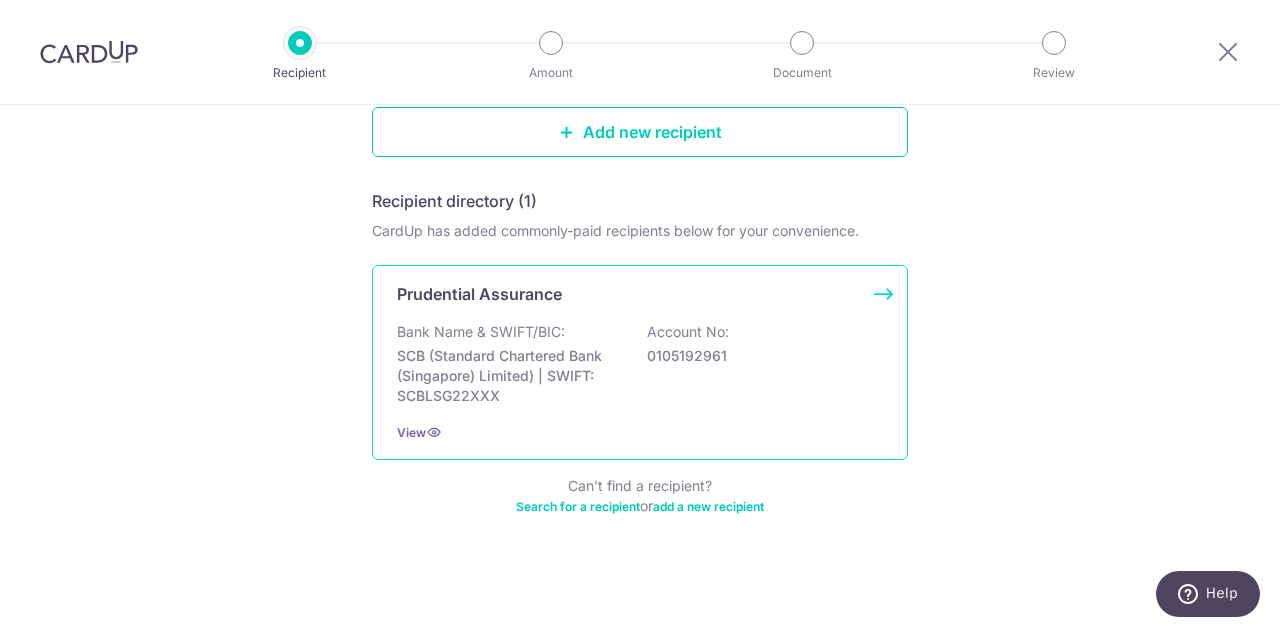 click on "0105192961" at bounding box center (759, 356) 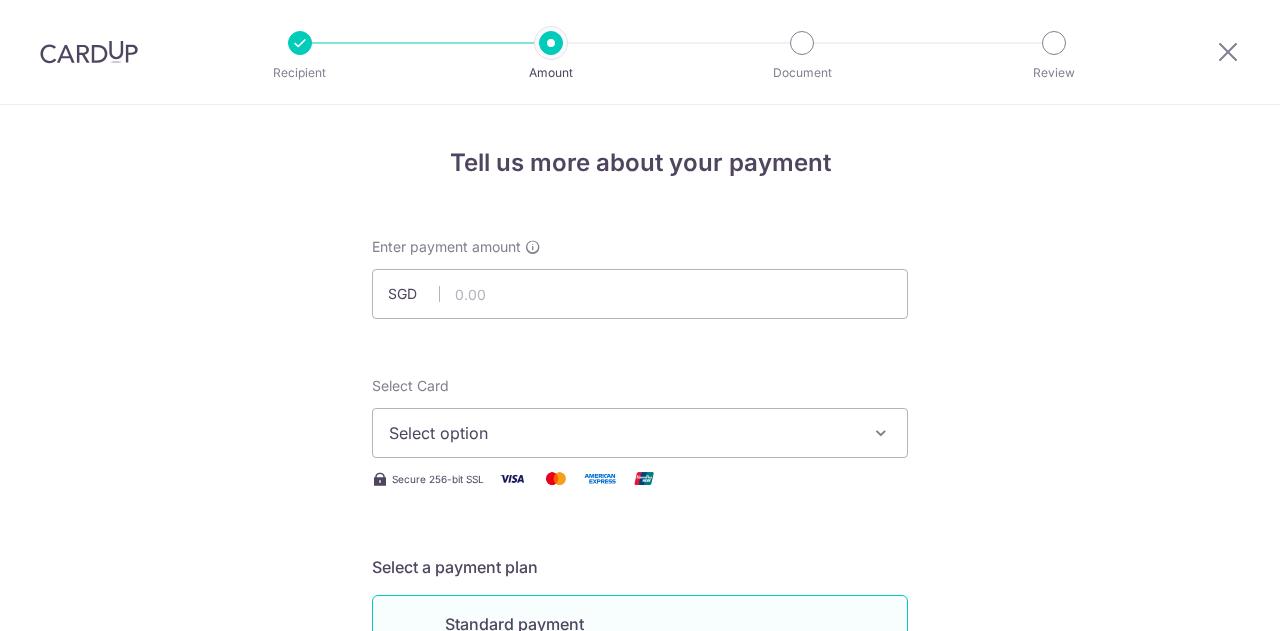 scroll, scrollTop: 0, scrollLeft: 0, axis: both 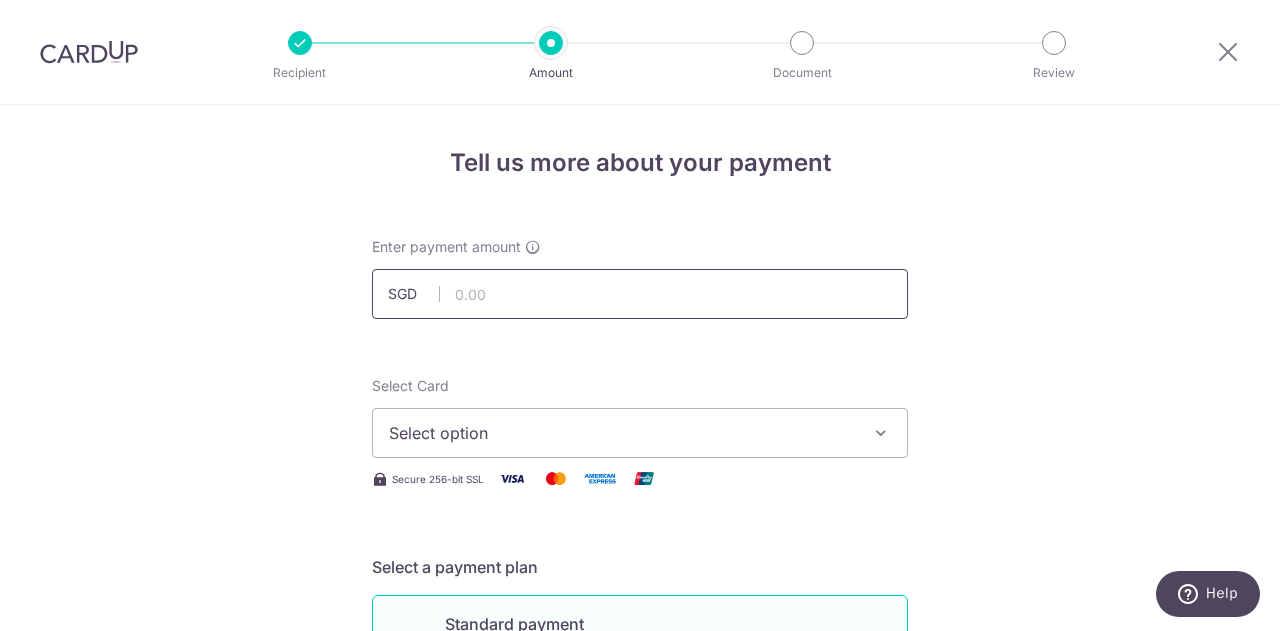 click at bounding box center (640, 294) 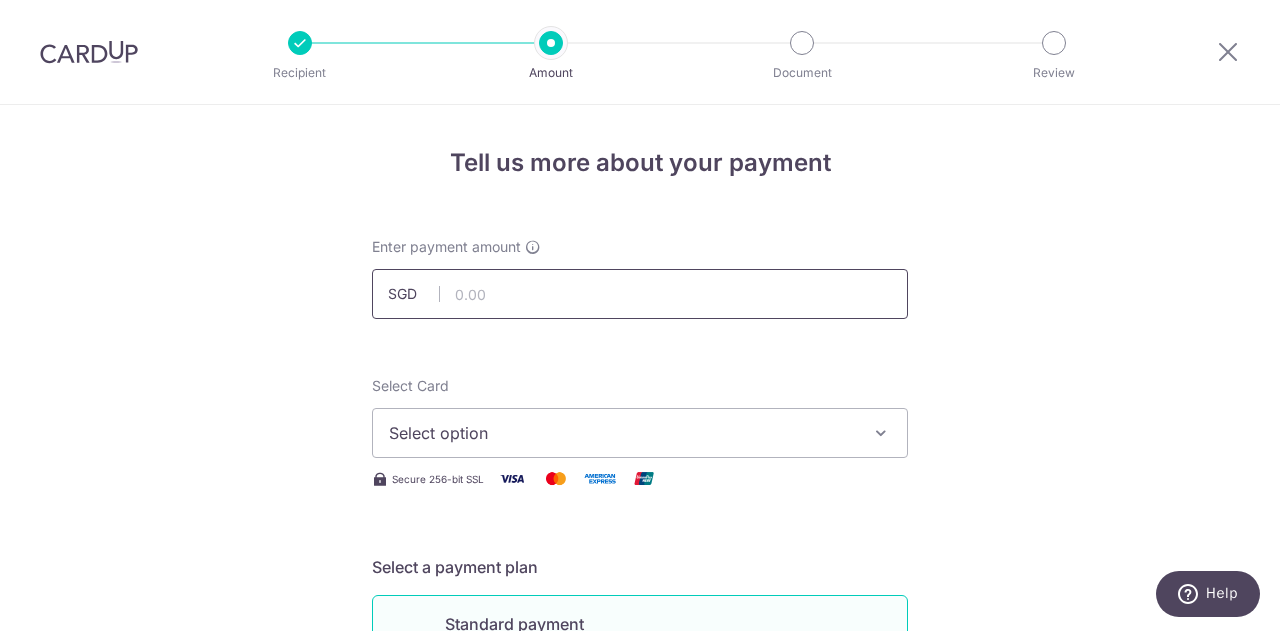 click at bounding box center [640, 294] 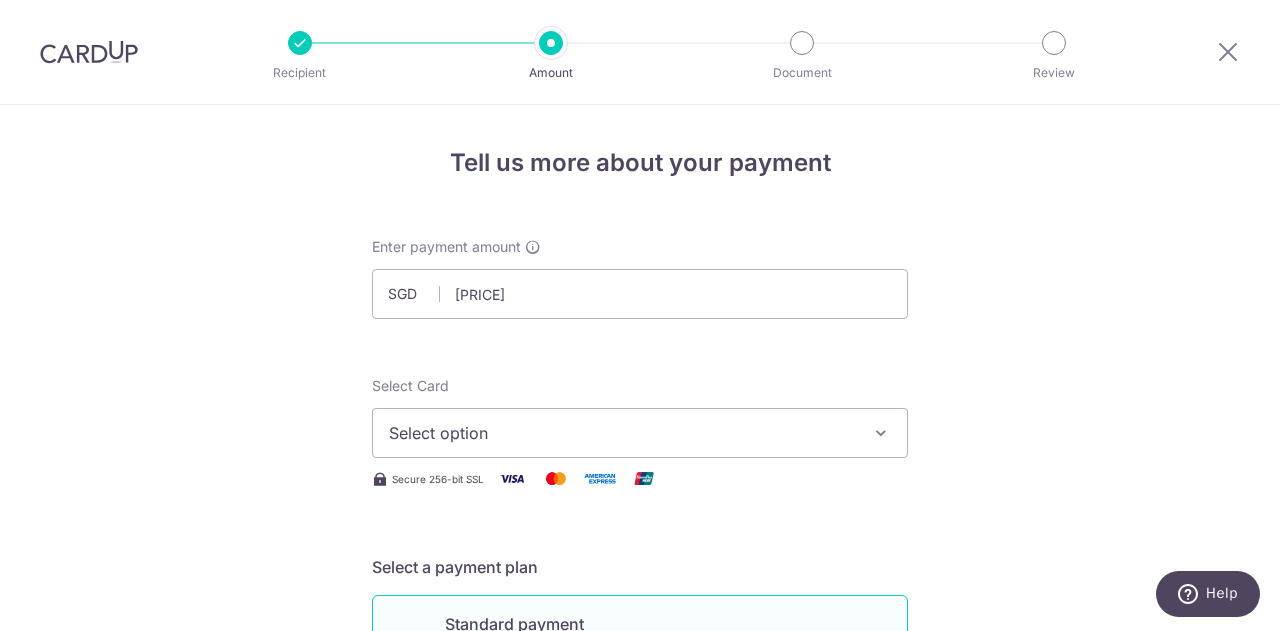 type on "7,197.75" 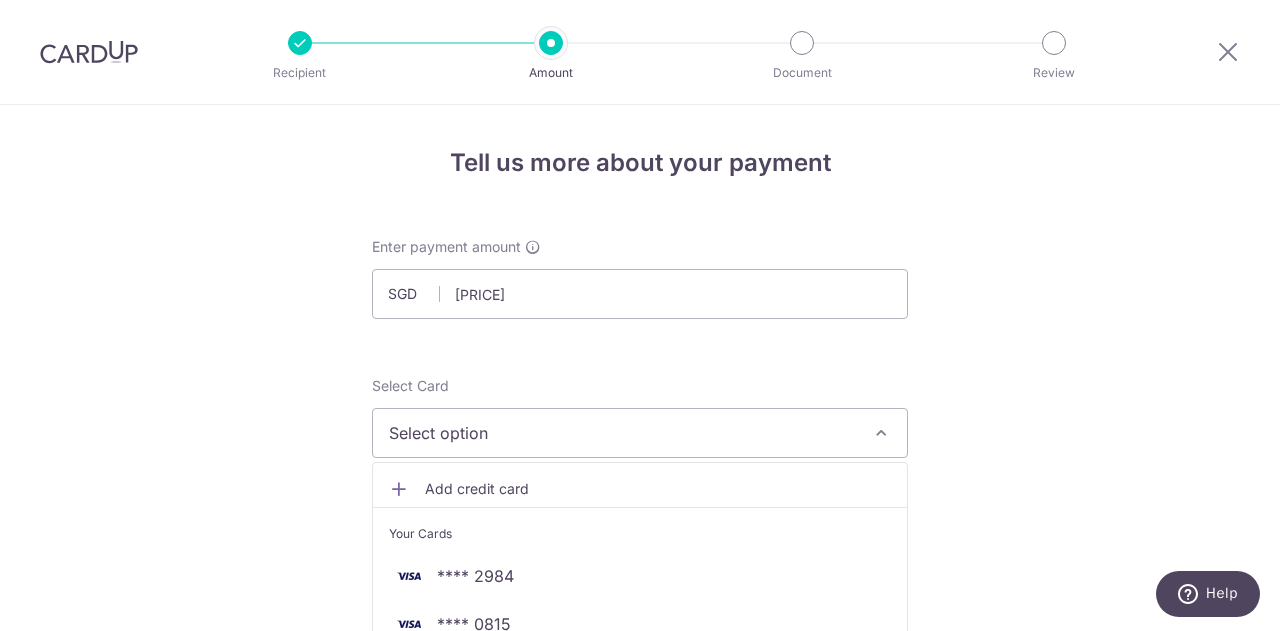 scroll, scrollTop: 100, scrollLeft: 0, axis: vertical 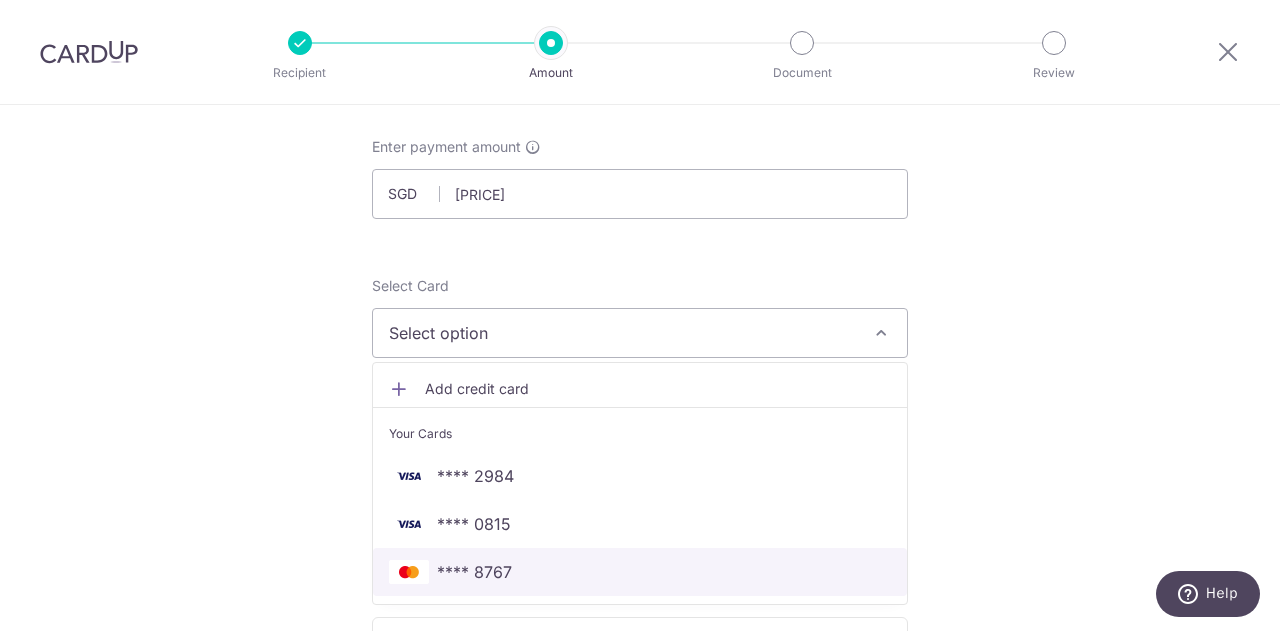 click on "**** 8767" at bounding box center [474, 572] 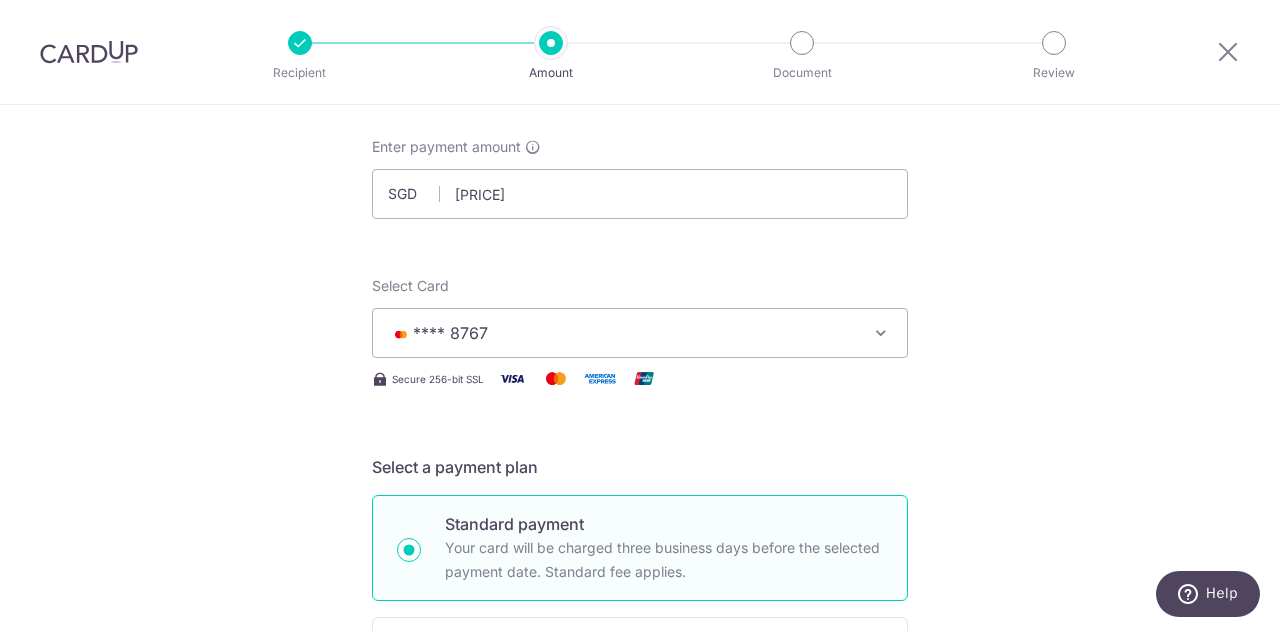 click on "Tell us more about your payment
Enter payment amount
SGD
7,197.75
7197.75
Select Card
**** 8767
Add credit card
Your Cards
**** 2984
**** 0815
**** 8767
Secure 256-bit SSL
Text
New card details
Card" at bounding box center [640, 909] 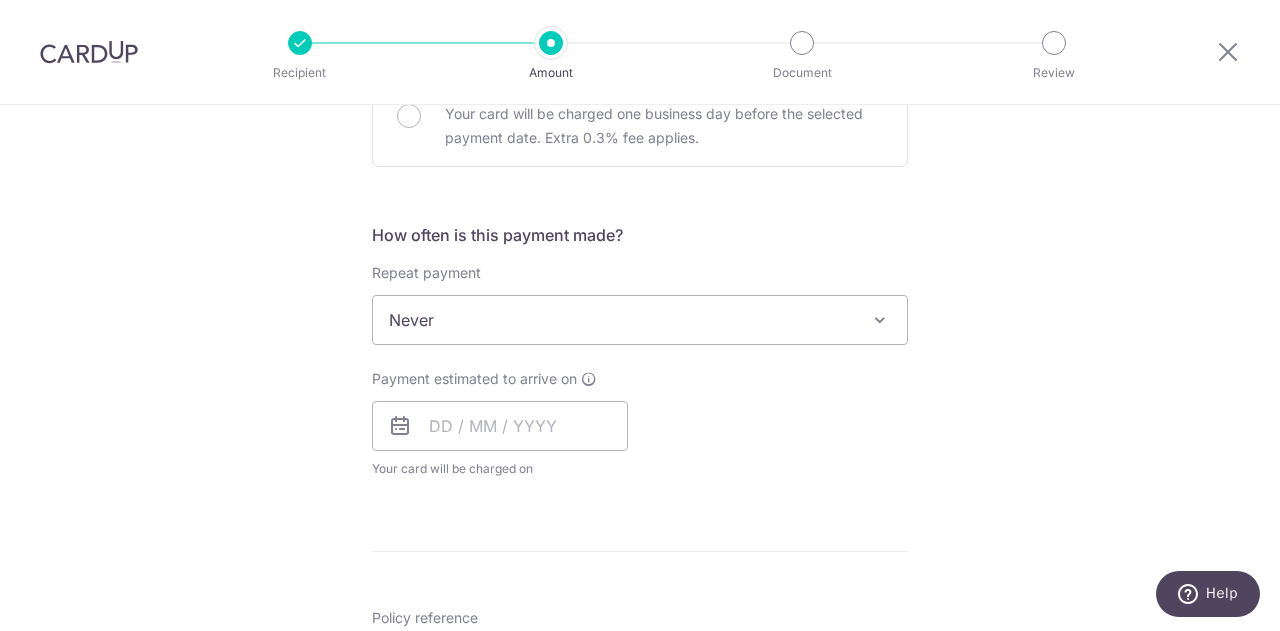 scroll, scrollTop: 700, scrollLeft: 0, axis: vertical 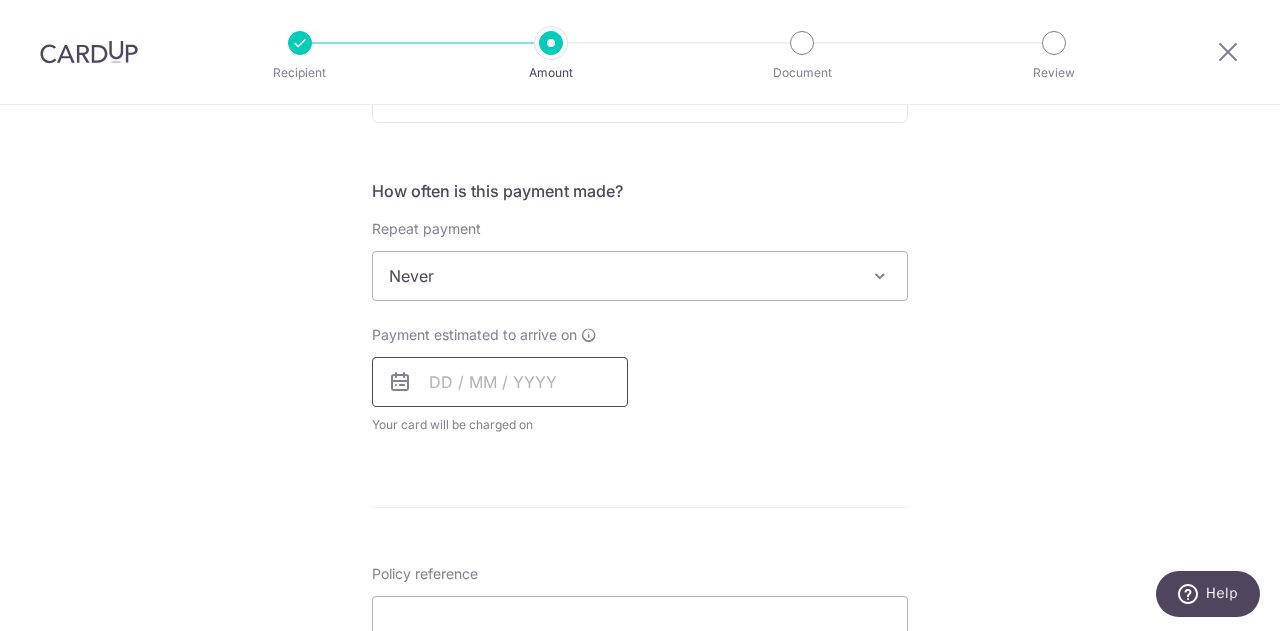 click at bounding box center (500, 382) 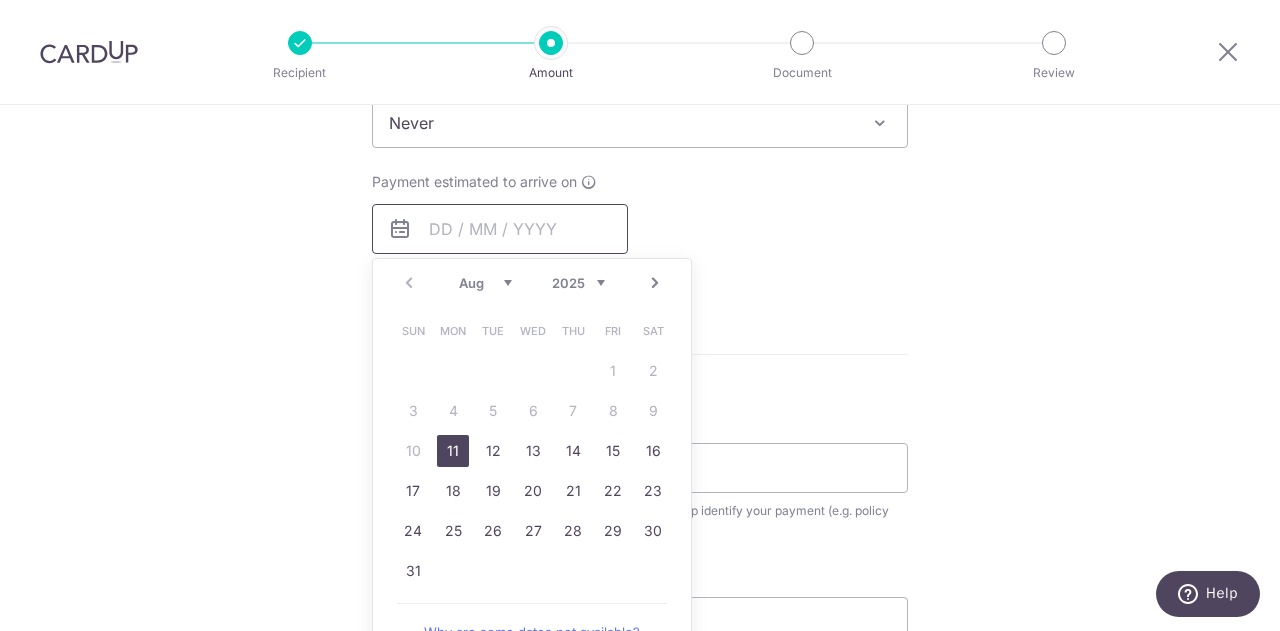 scroll, scrollTop: 900, scrollLeft: 0, axis: vertical 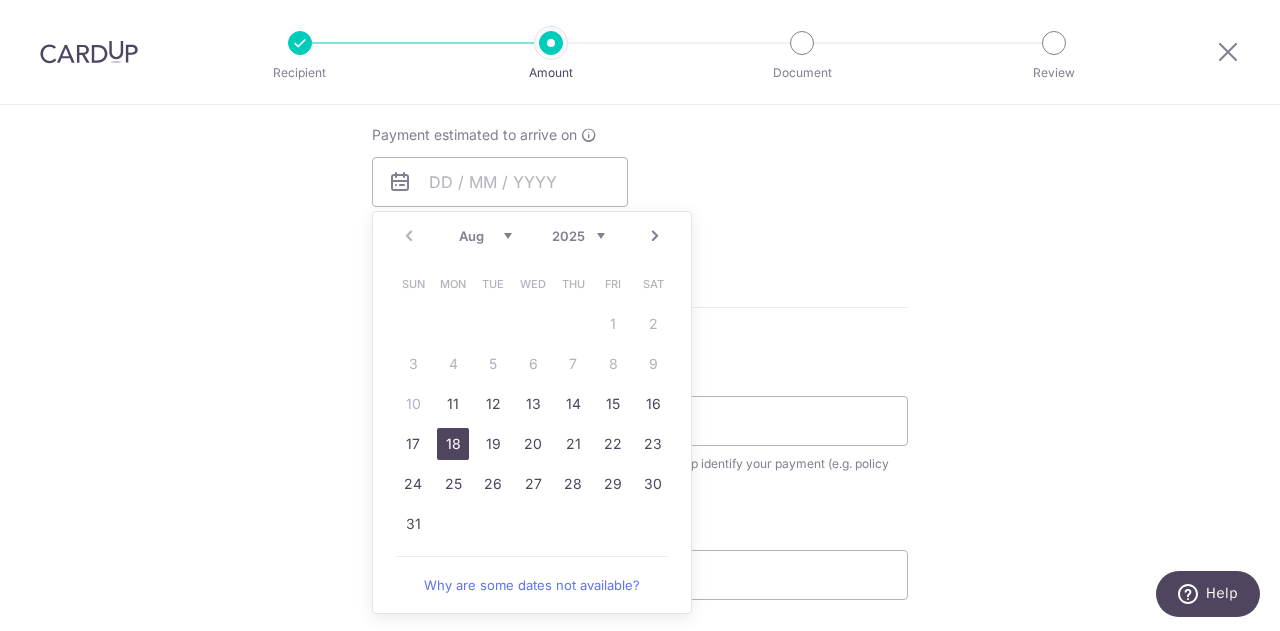 click on "18" at bounding box center [453, 444] 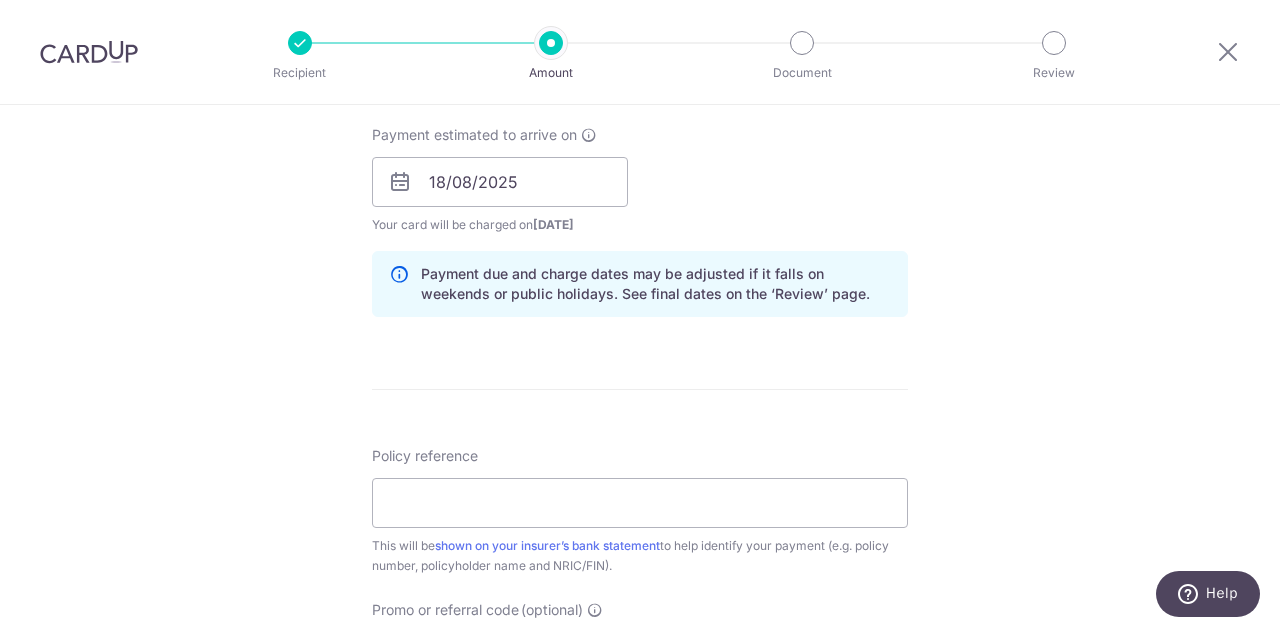 click on "Tell us more about your payment
Enter payment amount
SGD
7,197.75
7197.75
Select Card
**** 8767
Add credit card
Your Cards
**** 2984
**** 0815
**** 8767
Secure 256-bit SSL
Text
New card details
Card" at bounding box center (640, 150) 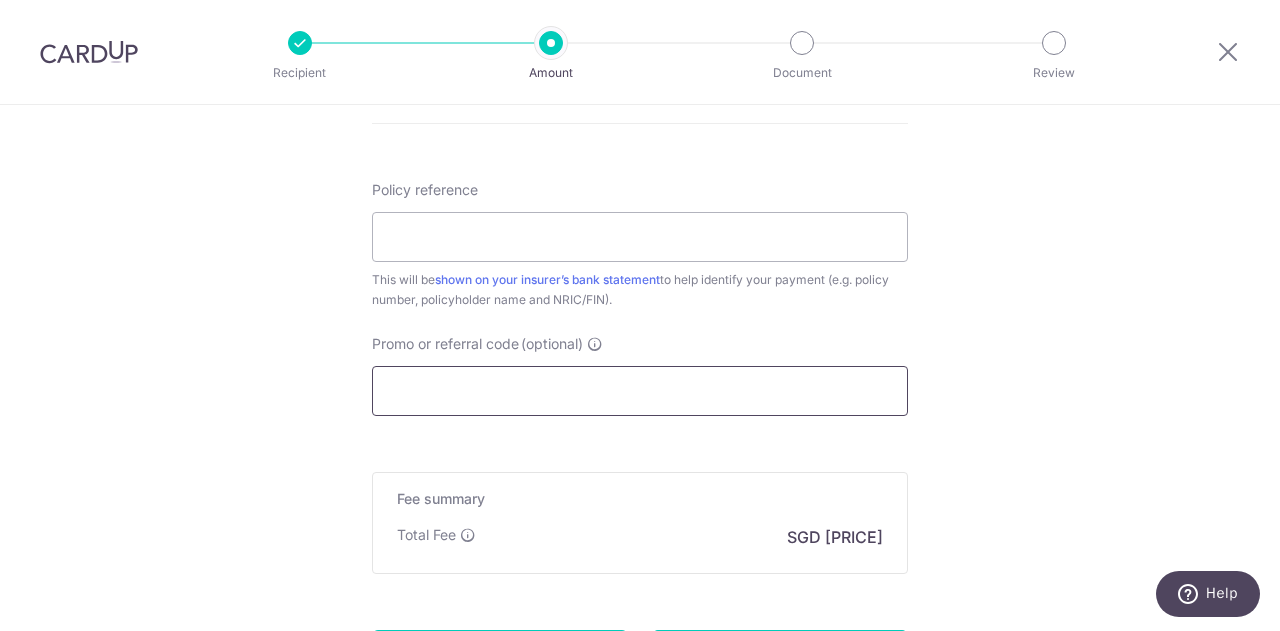 scroll, scrollTop: 1200, scrollLeft: 0, axis: vertical 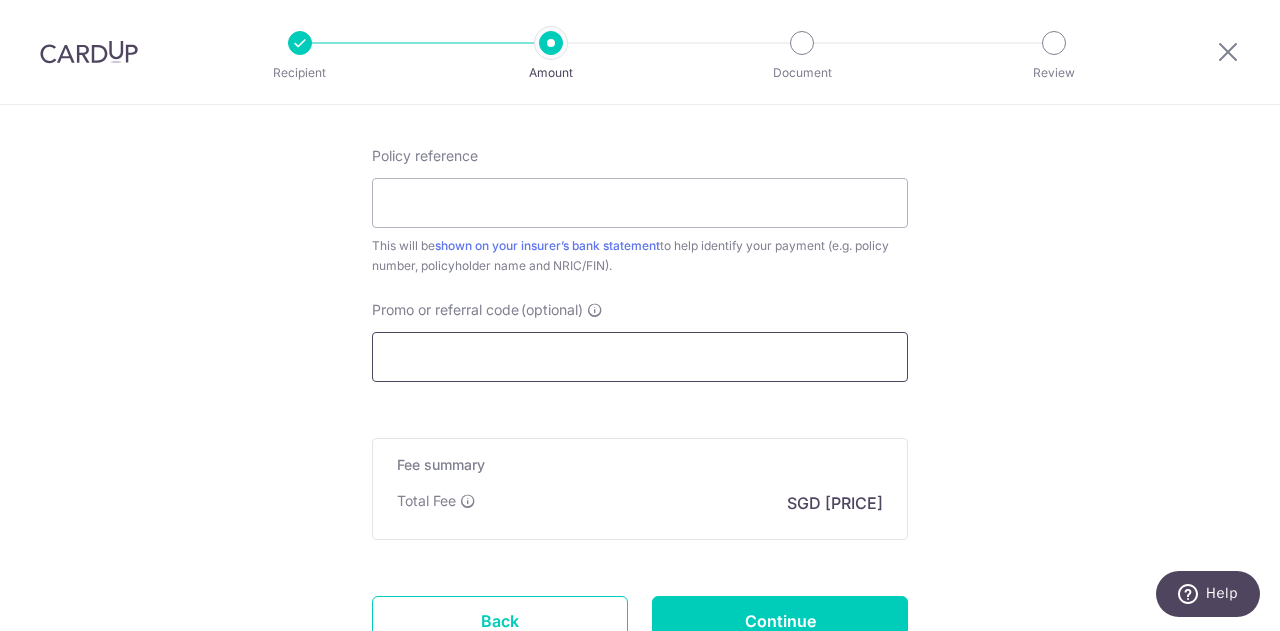 click on "Promo or referral code
(optional)" at bounding box center (640, 357) 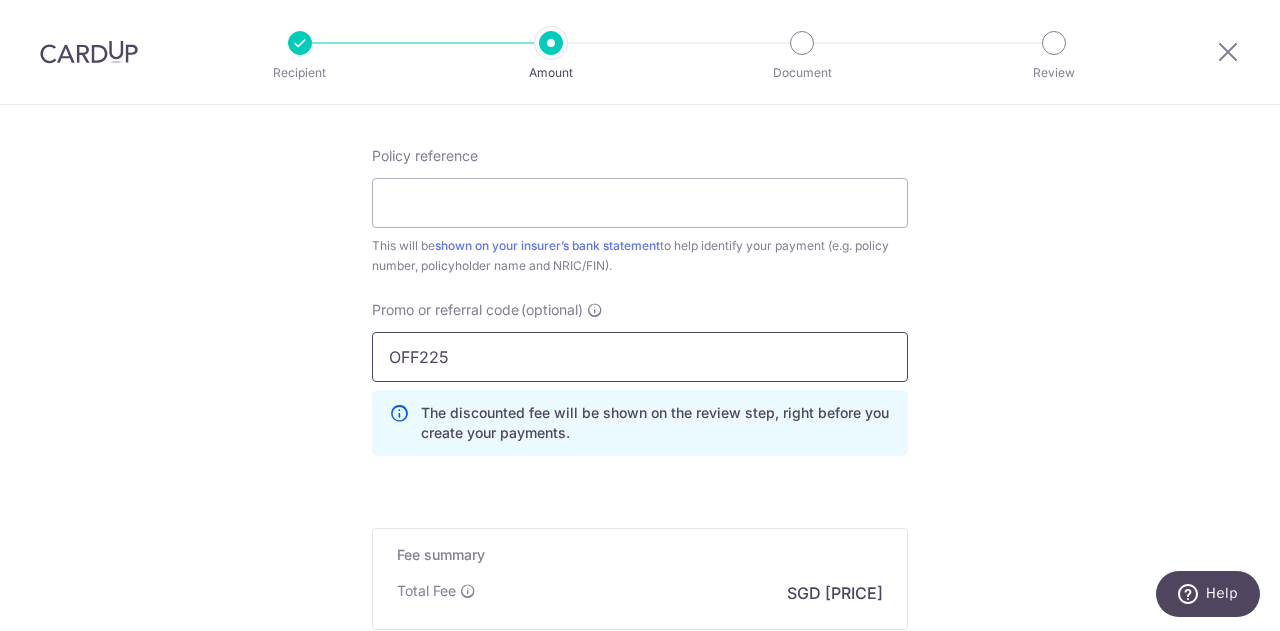 type on "OFF225" 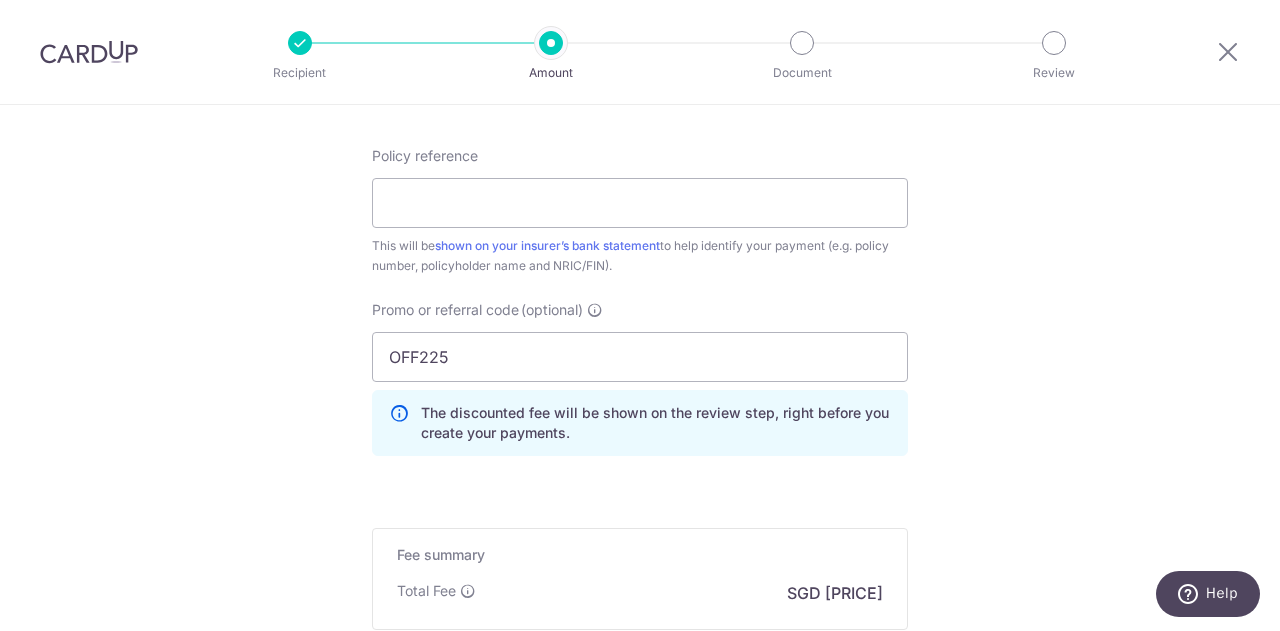 click on "Tell us more about your payment
Enter payment amount
SGD
7,197.75
7197.75
Select Card
**** 8767
Add credit card
Your Cards
**** 2984
**** 0815
**** 8767
Secure 256-bit SSL
Text
New card details
Card" at bounding box center [640, -105] 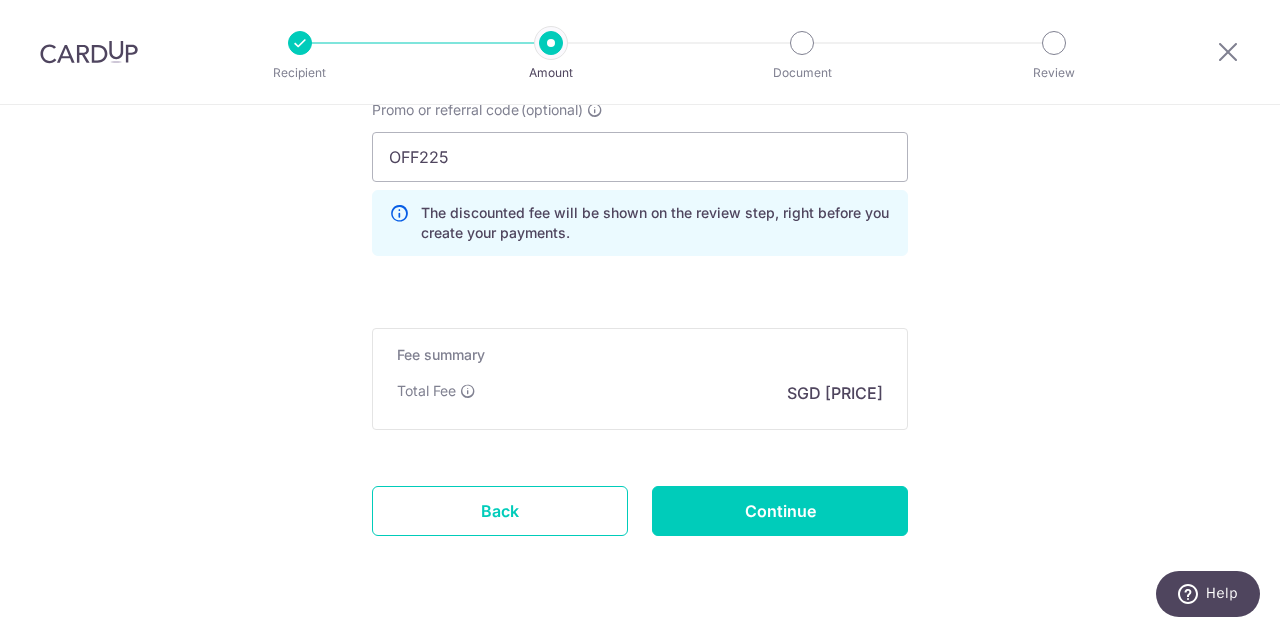 scroll, scrollTop: 1200, scrollLeft: 0, axis: vertical 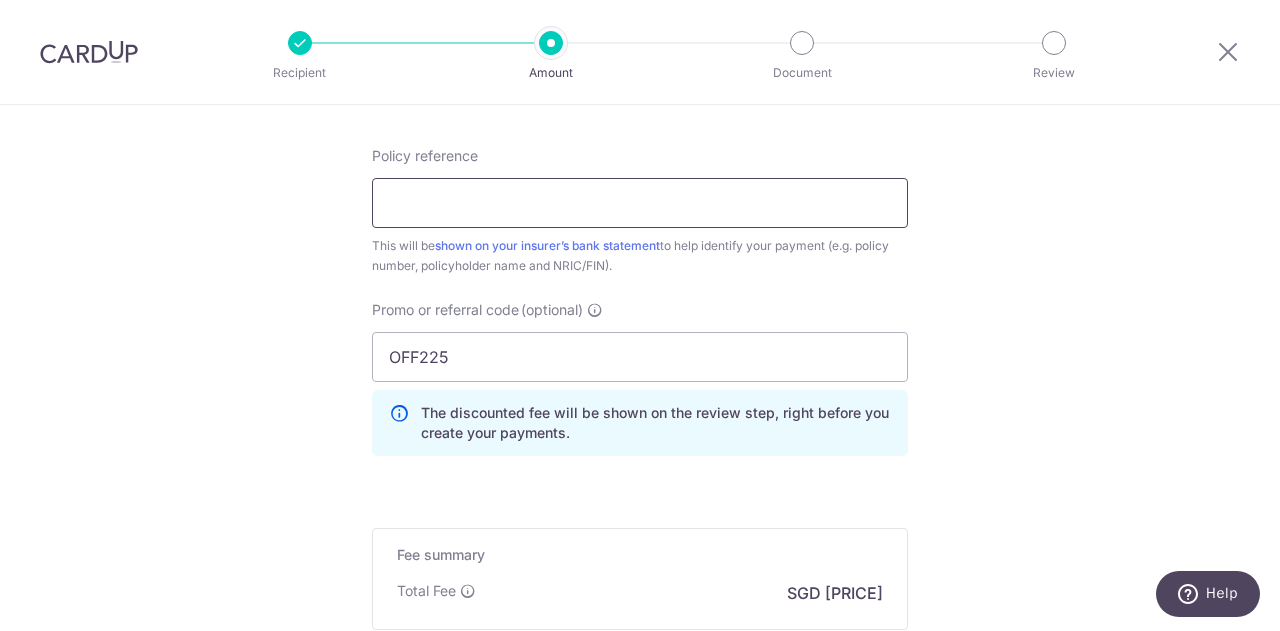 click on "Policy reference" at bounding box center [640, 203] 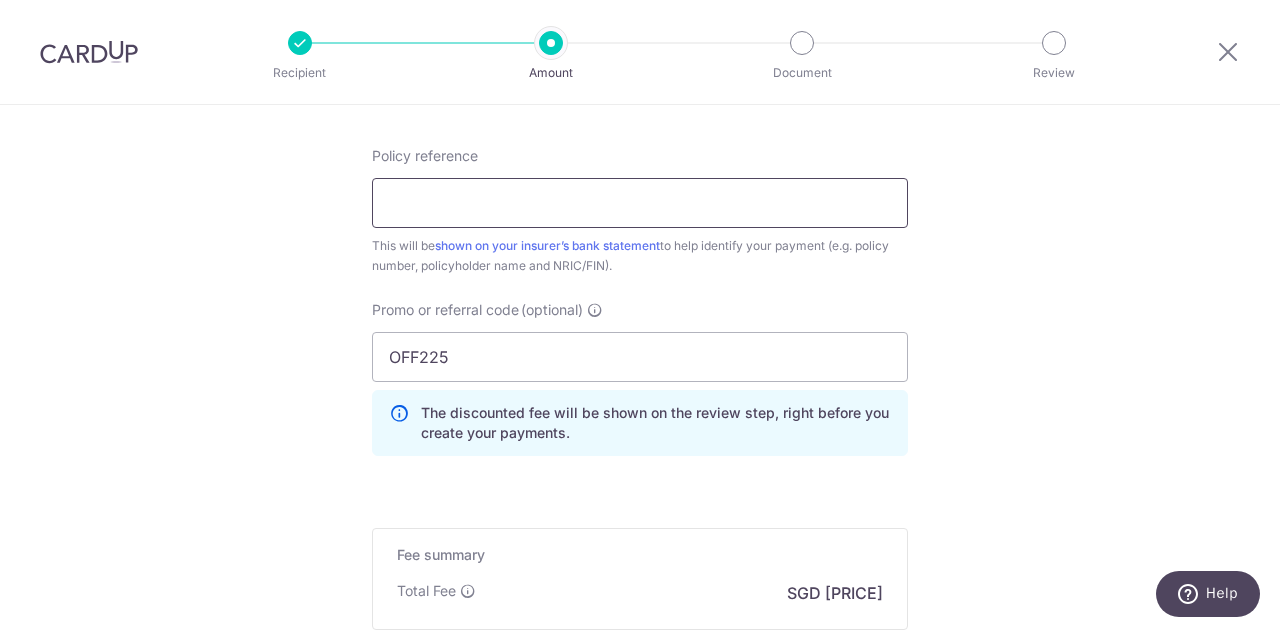 click on "Policy reference" at bounding box center (640, 203) 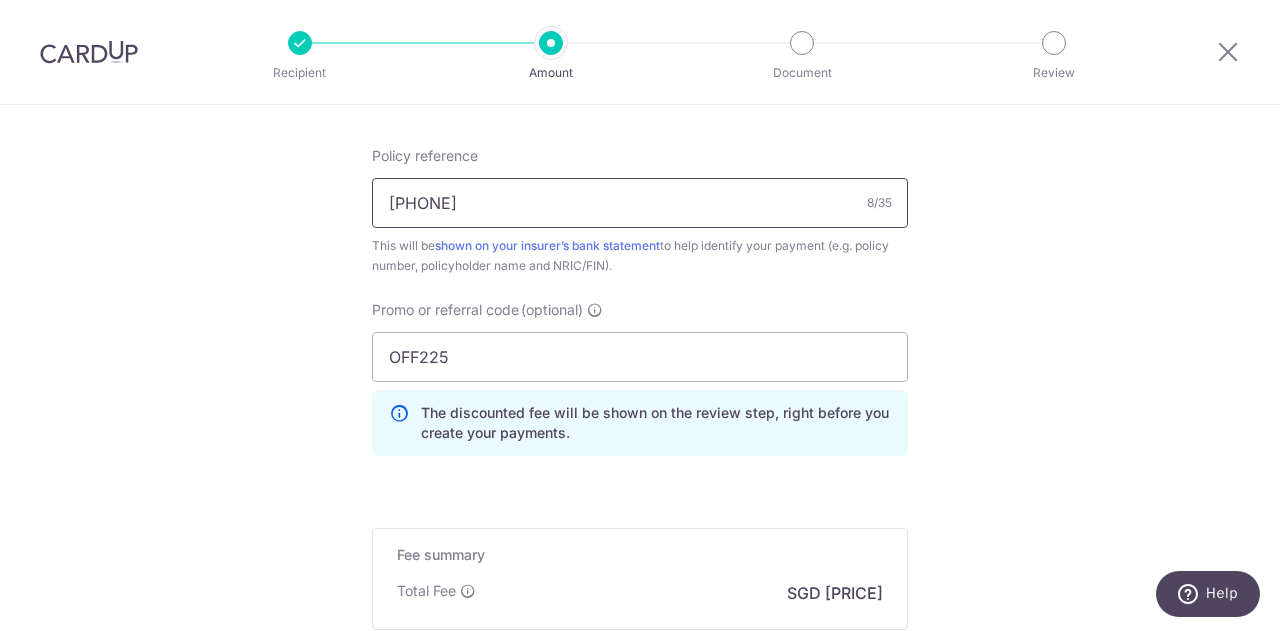type on "[PHONE]" 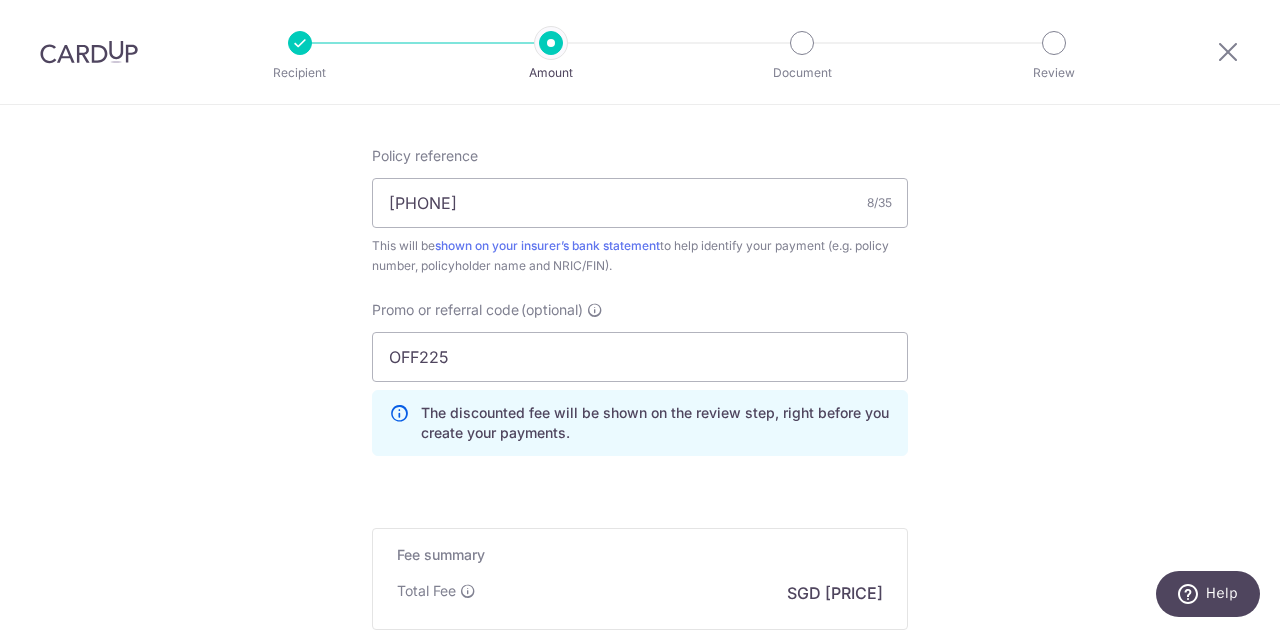drag, startPoint x: 1169, startPoint y: 259, endPoint x: 1158, endPoint y: 265, distance: 12.529964 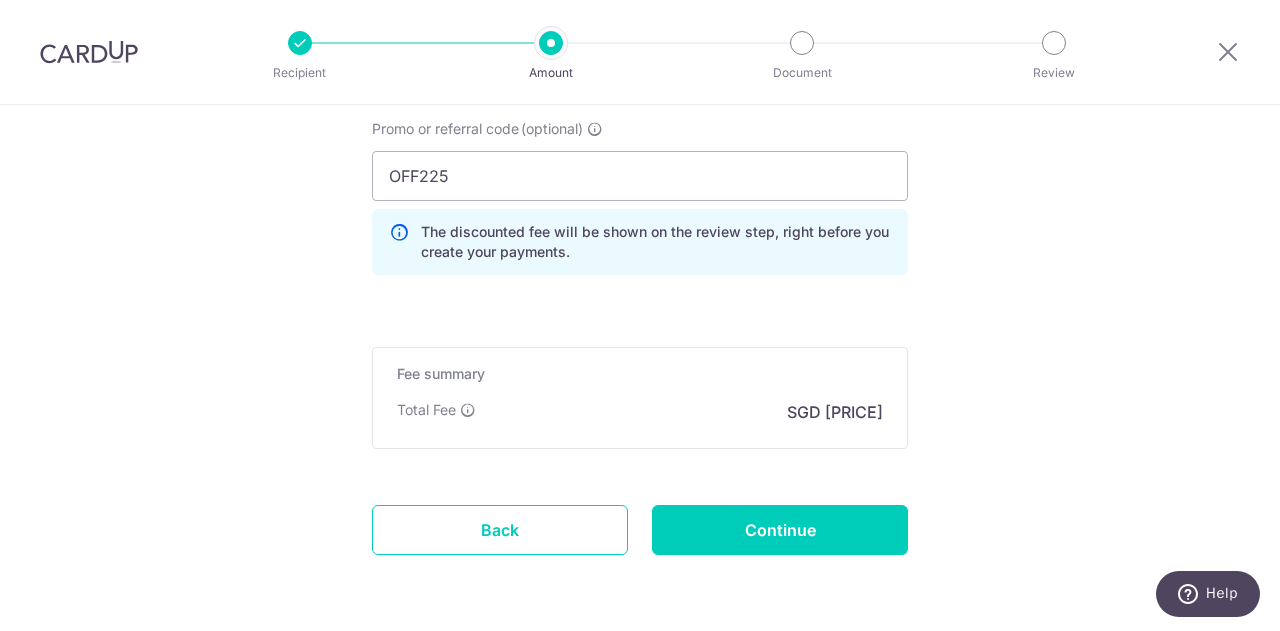 scroll, scrollTop: 1400, scrollLeft: 0, axis: vertical 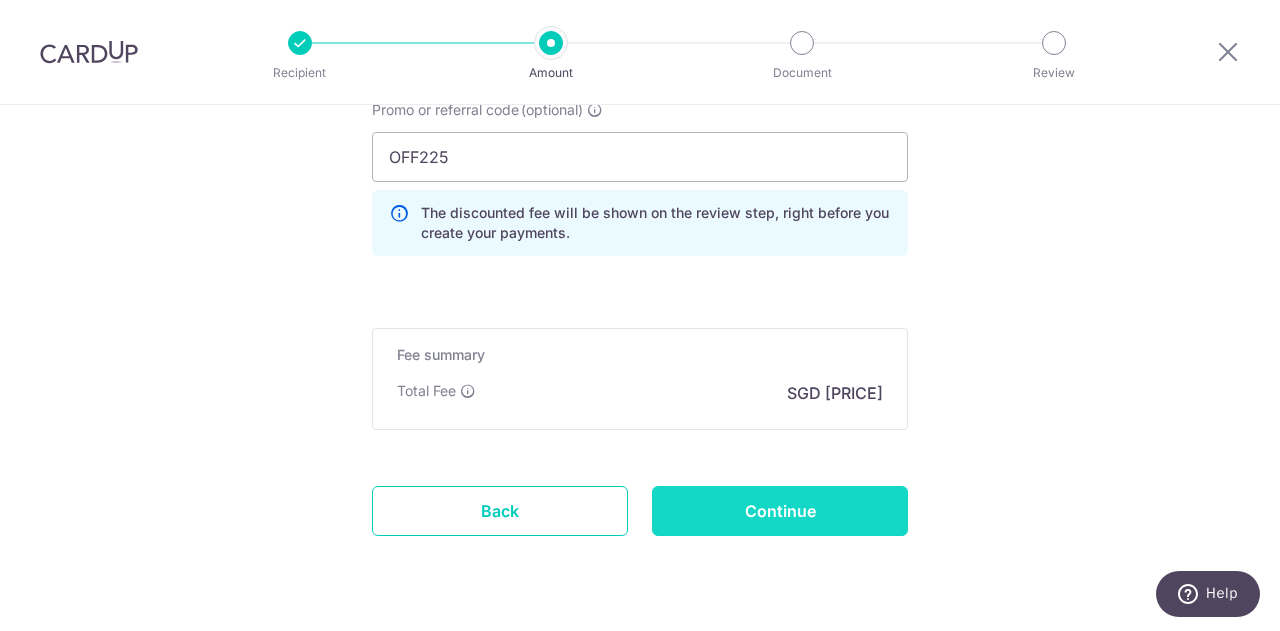 click on "Continue" at bounding box center [780, 511] 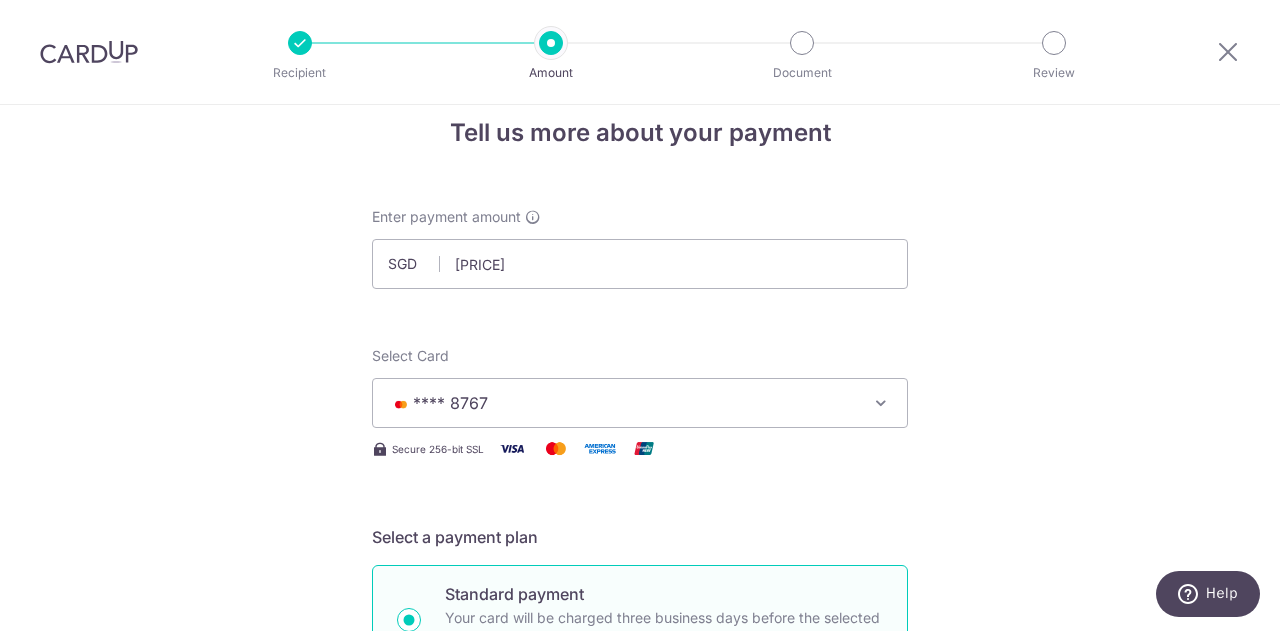 scroll, scrollTop: 0, scrollLeft: 0, axis: both 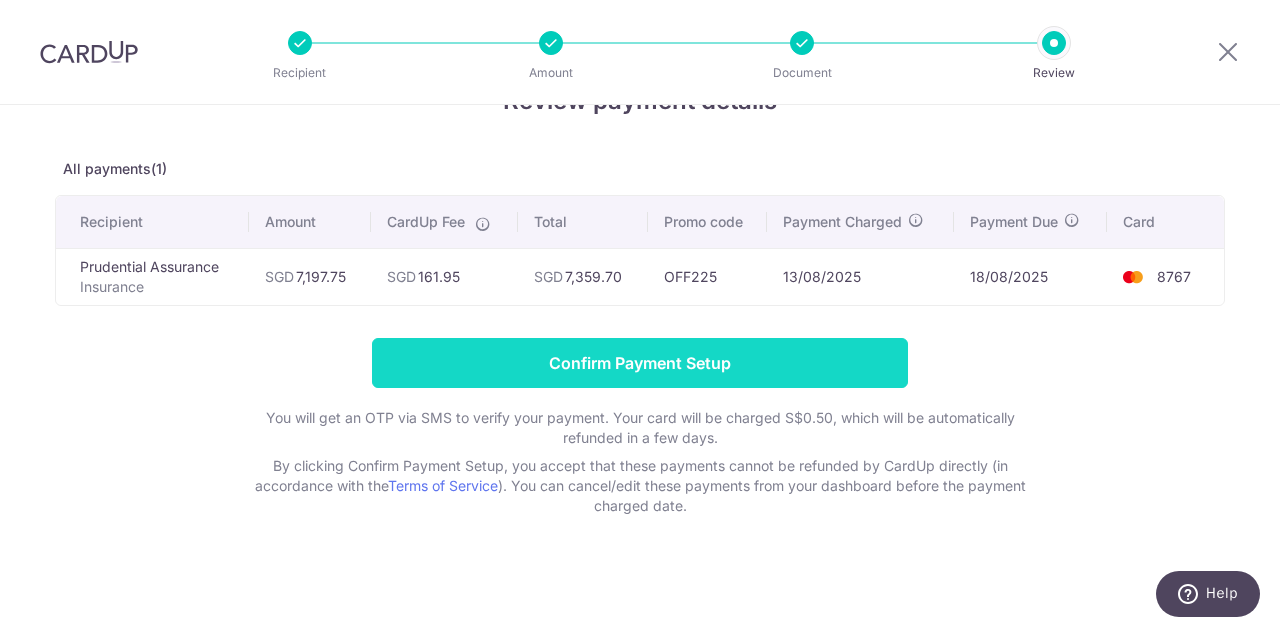 click on "Confirm Payment Setup" at bounding box center (640, 363) 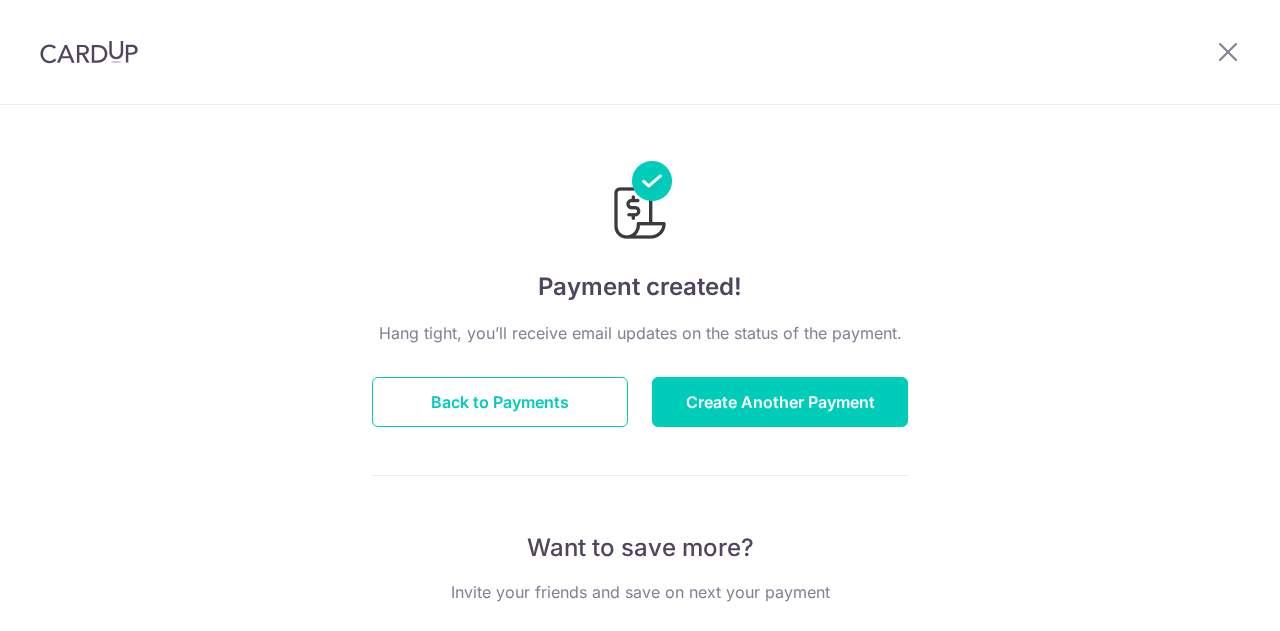 scroll, scrollTop: 0, scrollLeft: 0, axis: both 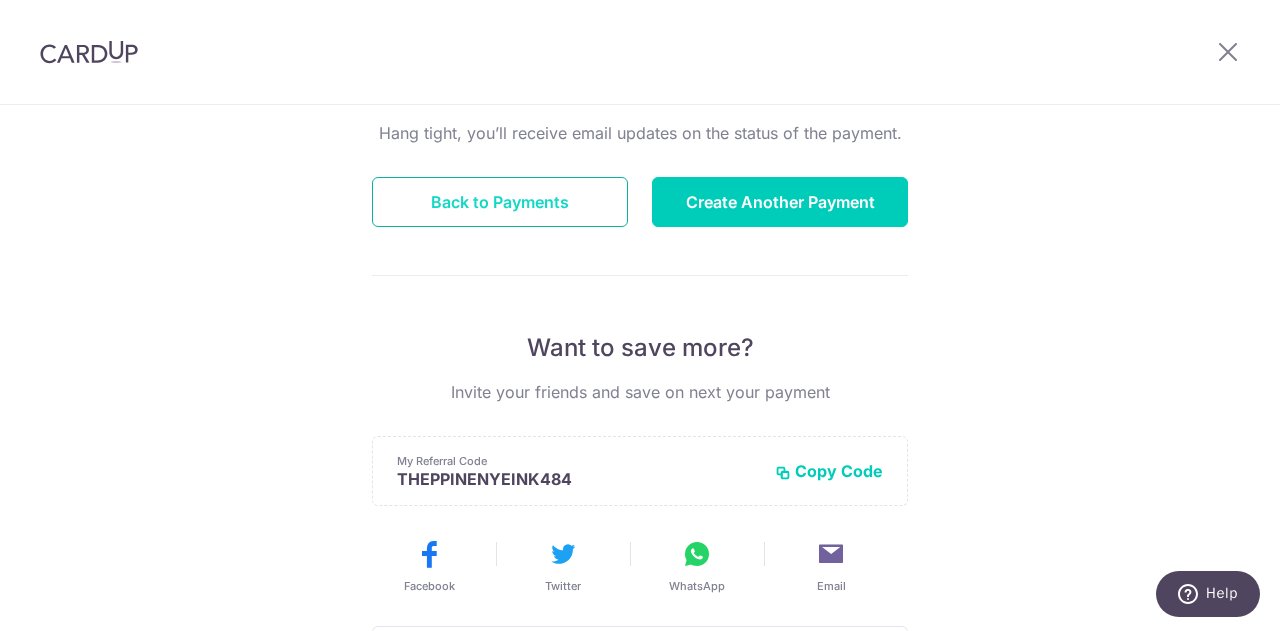 click on "Back to Payments" at bounding box center (500, 202) 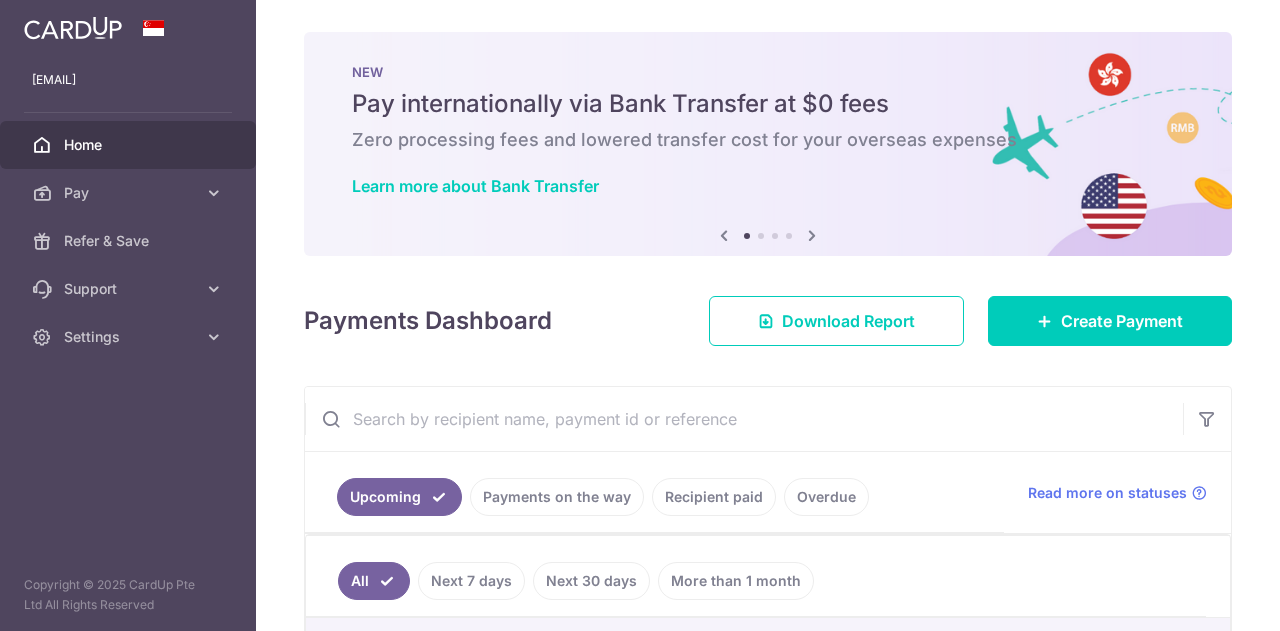 scroll, scrollTop: 0, scrollLeft: 0, axis: both 